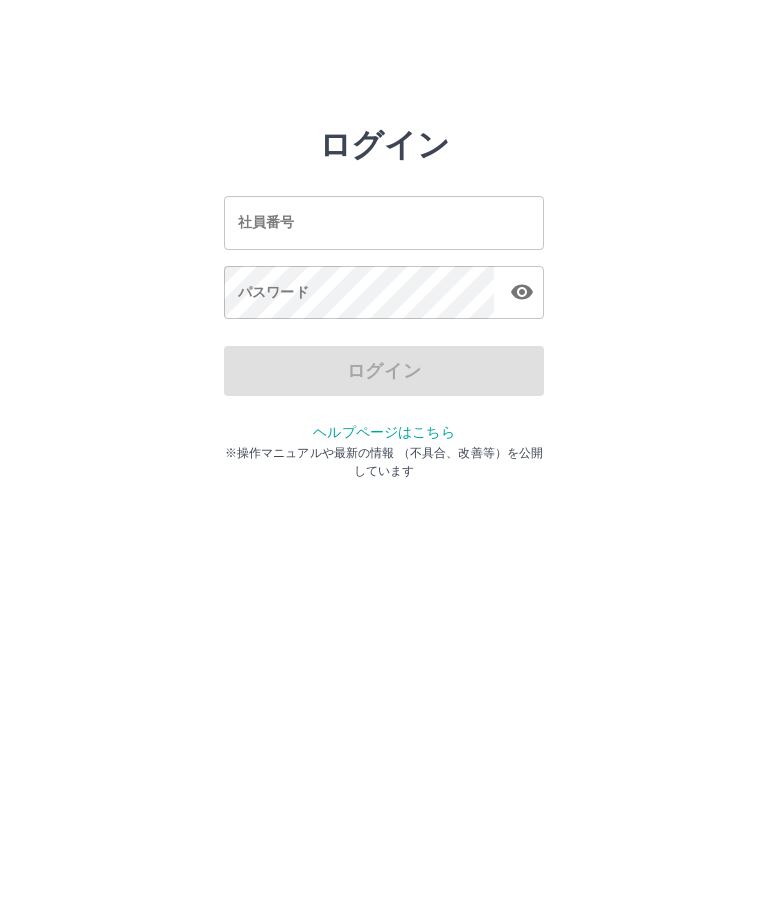 scroll, scrollTop: 0, scrollLeft: 0, axis: both 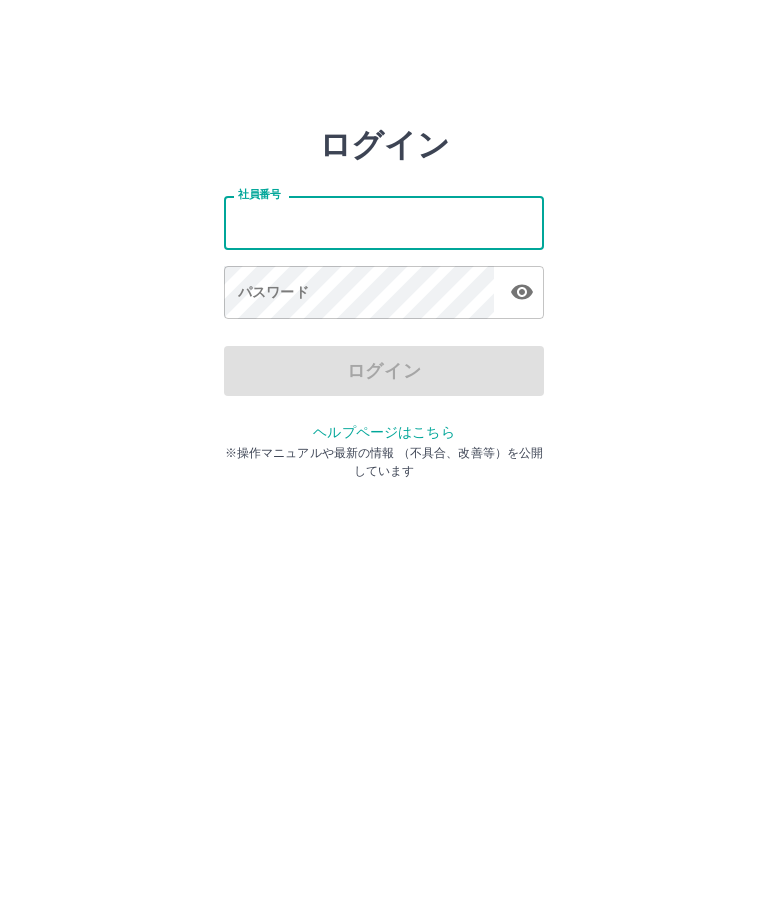 click on "ログイン 社員番号 社員番号 パスワード パスワード ログイン ヘルプページはこちら ※操作マニュアルや最新の情報 （不具合、改善等）を公開しています" at bounding box center (384, 223) 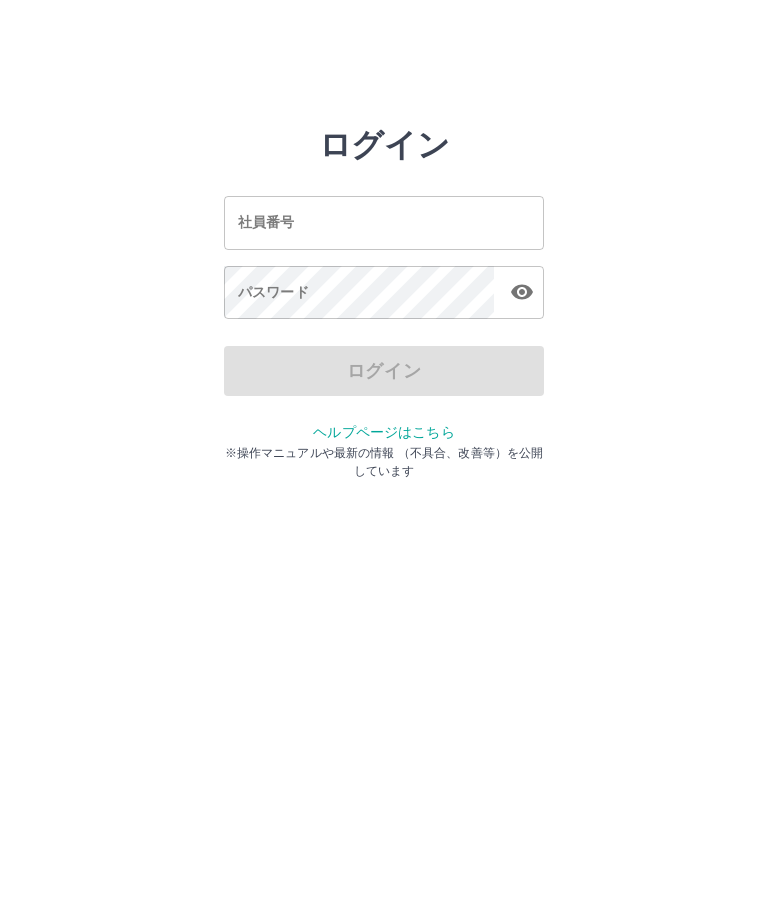 click on "社員番号 社員番号" at bounding box center (384, 222) 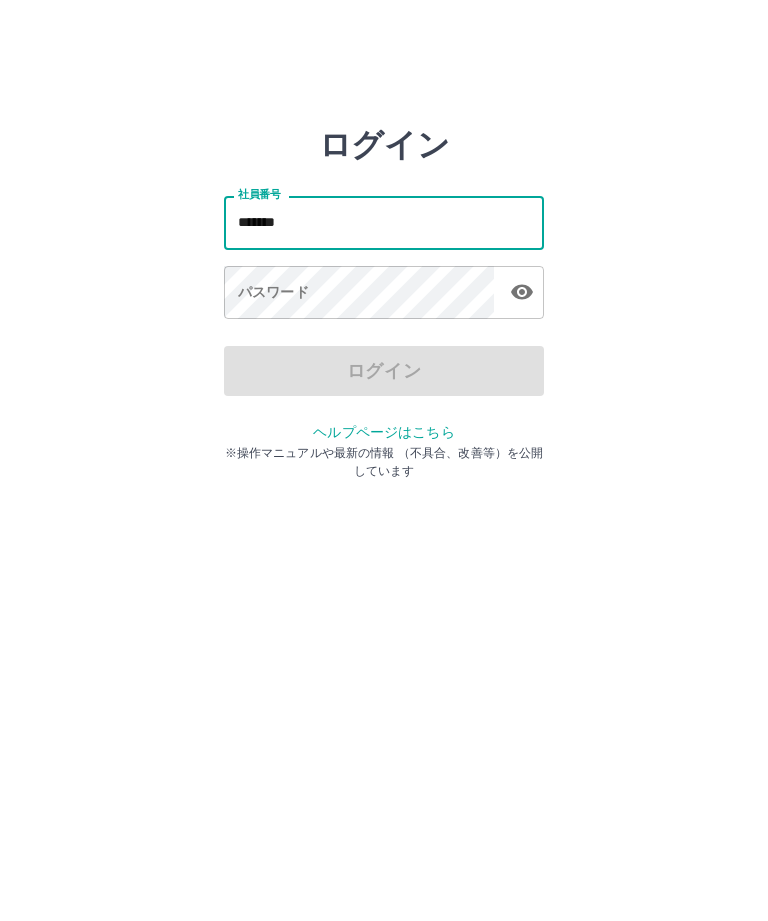 type on "*******" 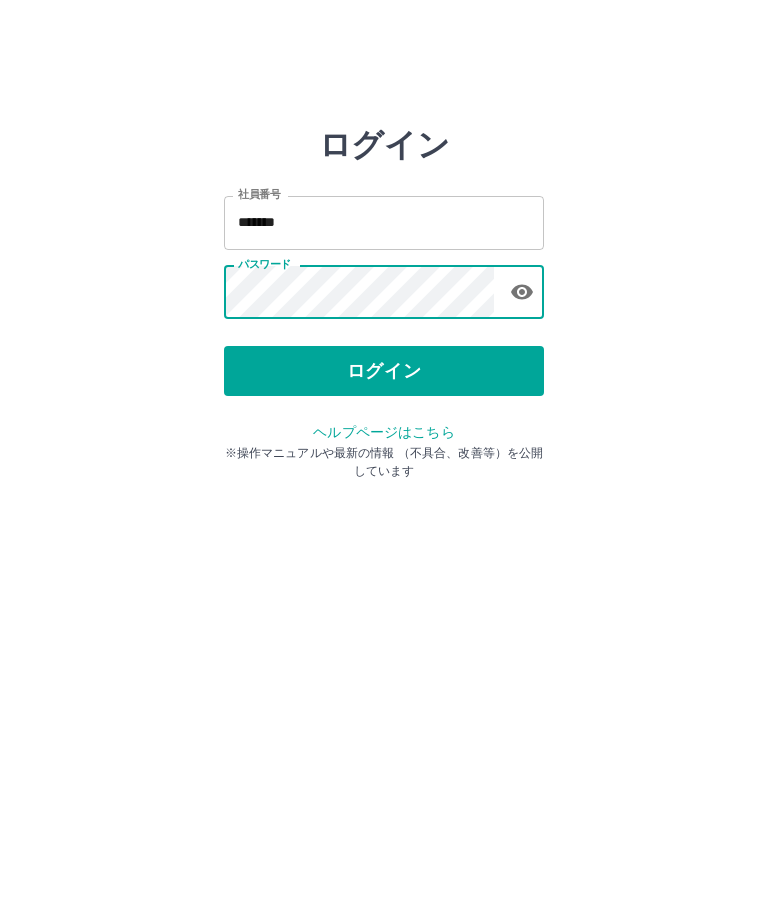 click on "ログイン" at bounding box center (384, 371) 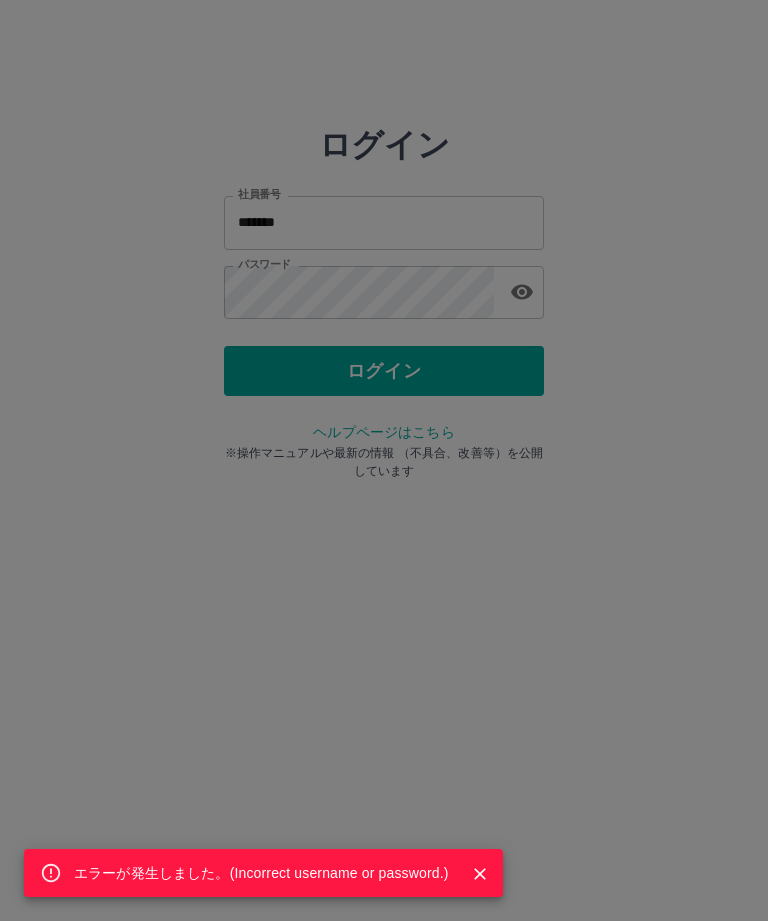 click on "エラーが発生しました。( Incorrect username or password. )" at bounding box center [384, 460] 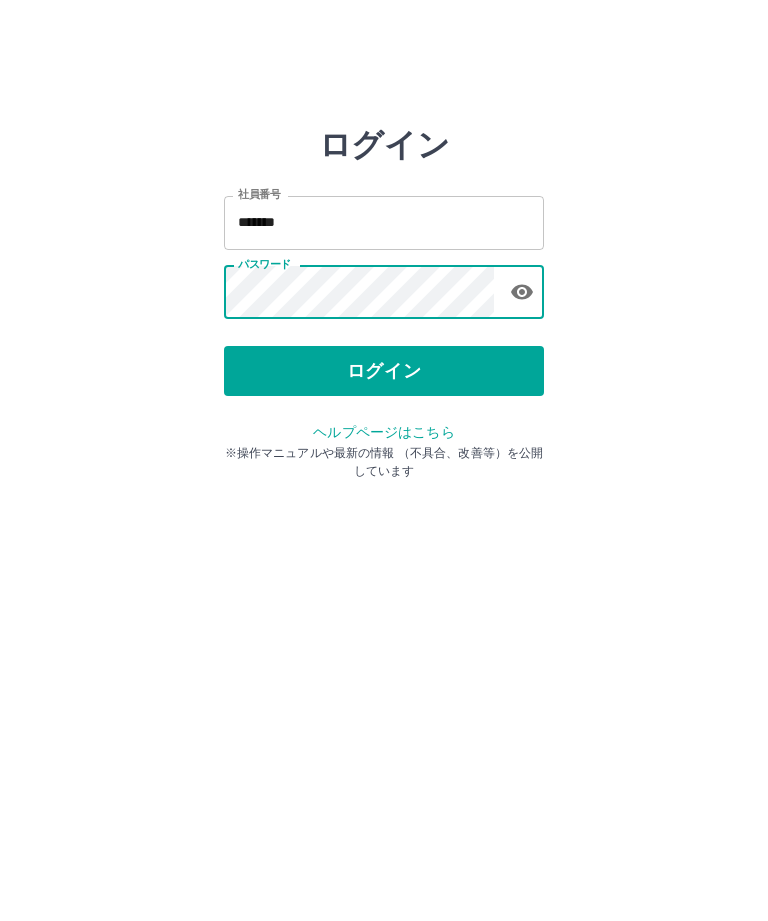 click on "ログイン" at bounding box center (384, 371) 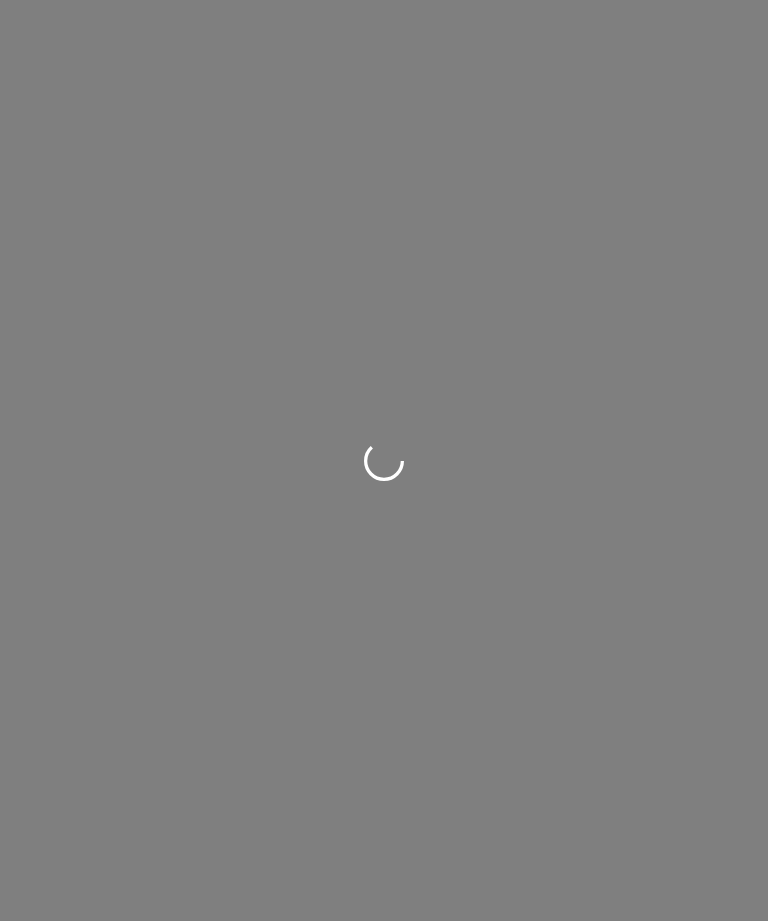 scroll, scrollTop: 0, scrollLeft: 0, axis: both 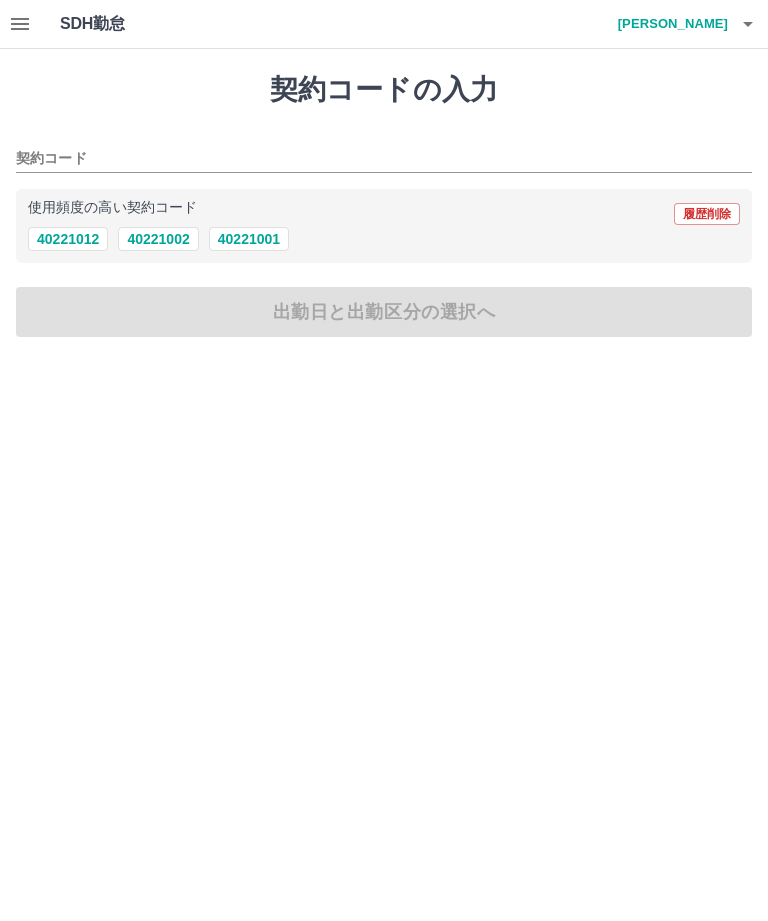 click on "40221012" at bounding box center (68, 239) 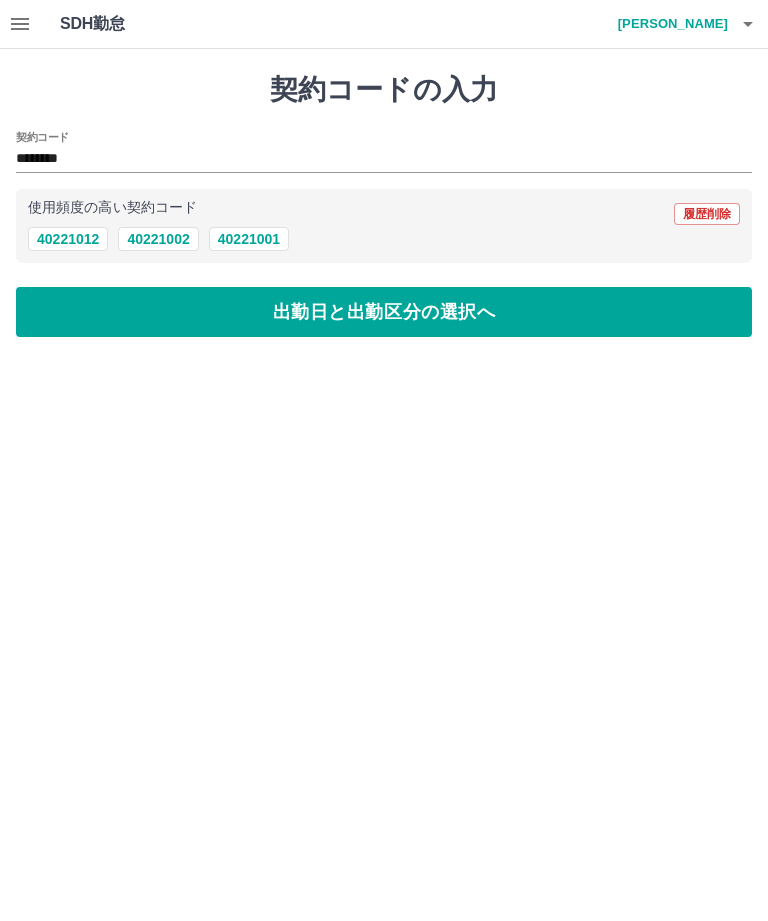 click on "40221002" at bounding box center (158, 239) 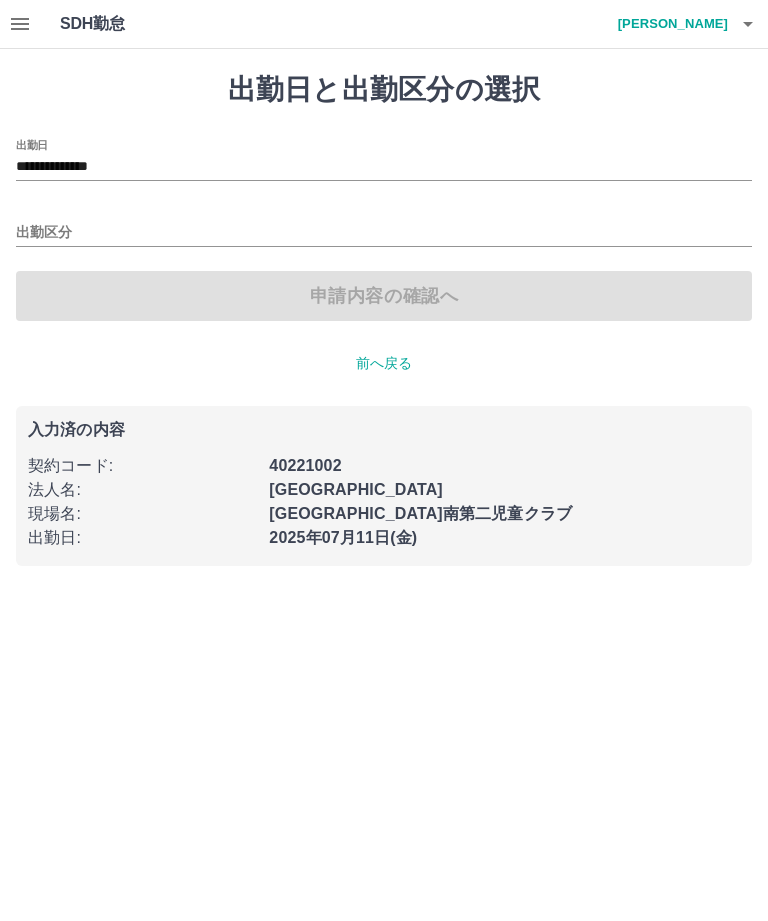 click on "出勤区分" at bounding box center (384, 233) 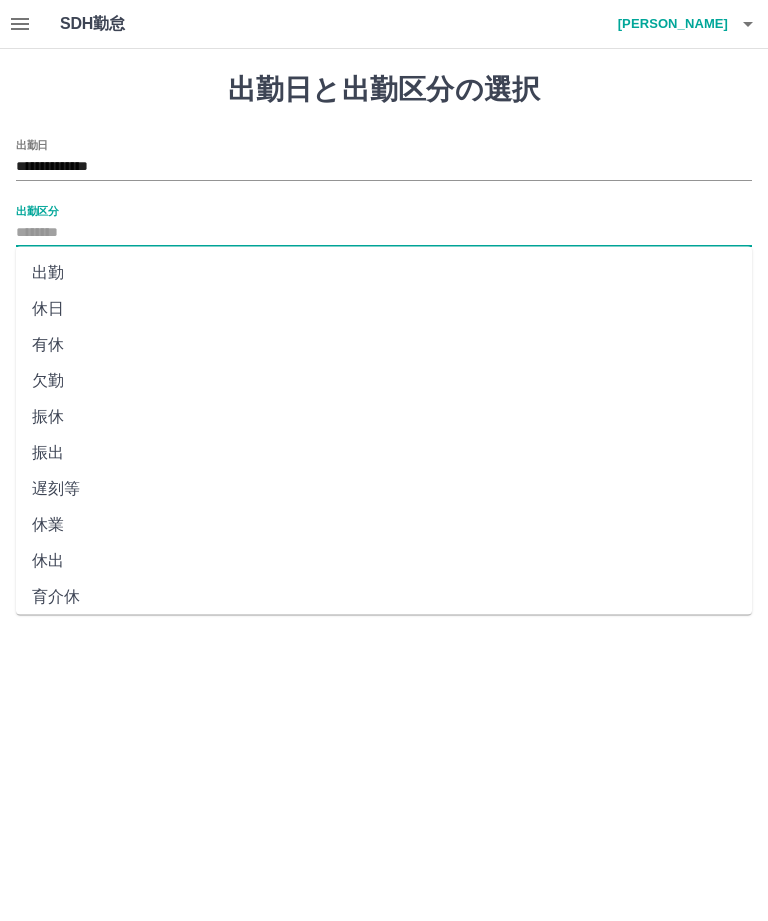click on "出勤" at bounding box center (384, 273) 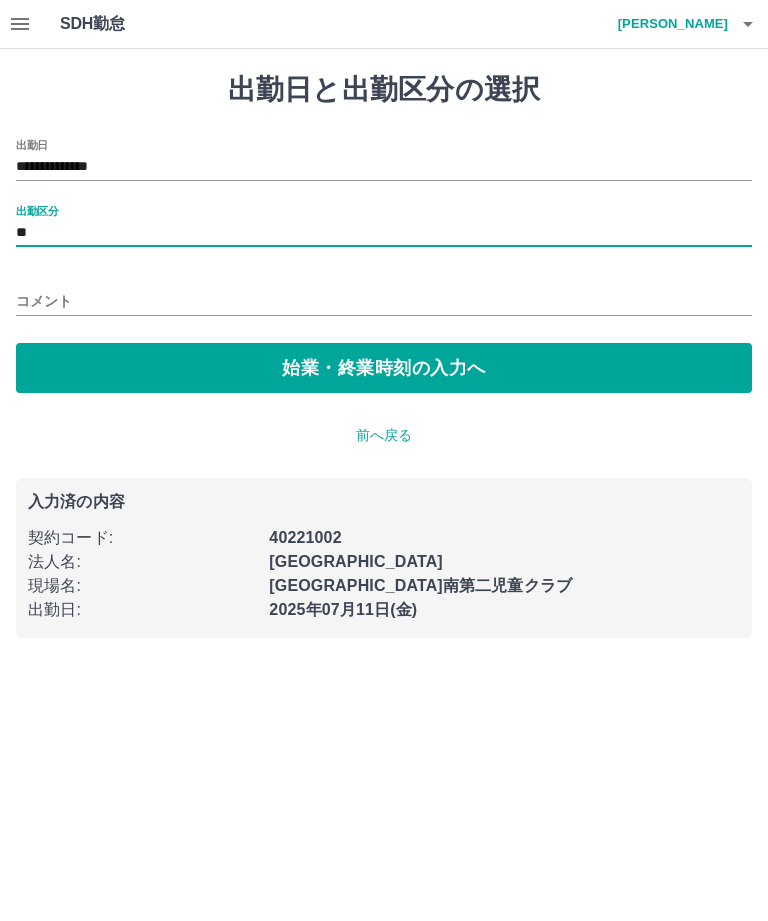 click on "始業・終業時刻の入力へ" at bounding box center (384, 368) 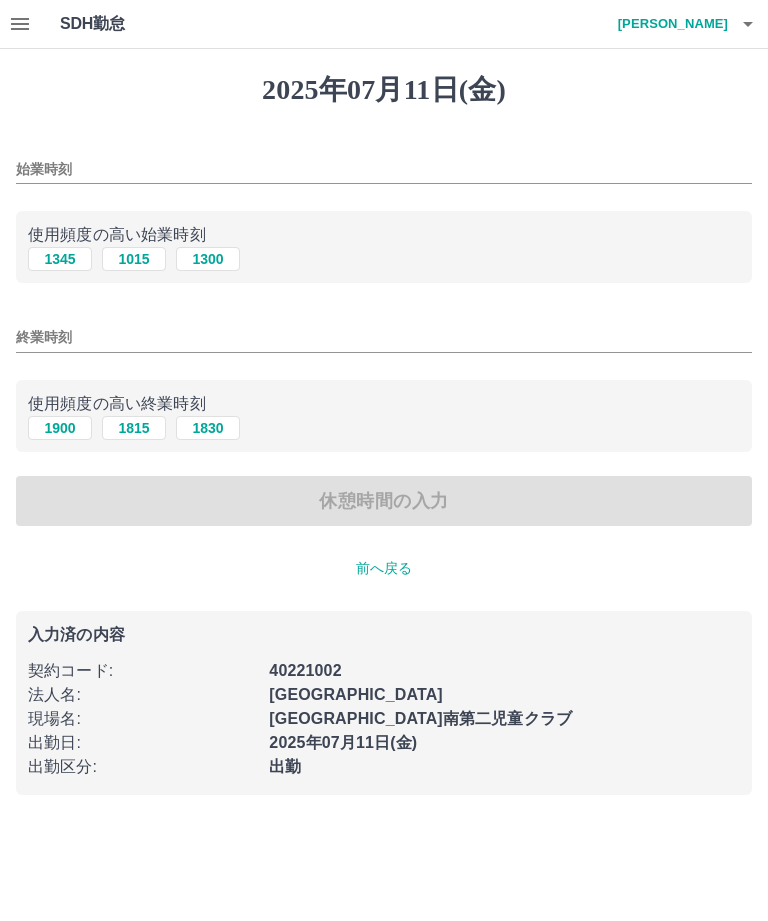 click on "1345" at bounding box center [60, 259] 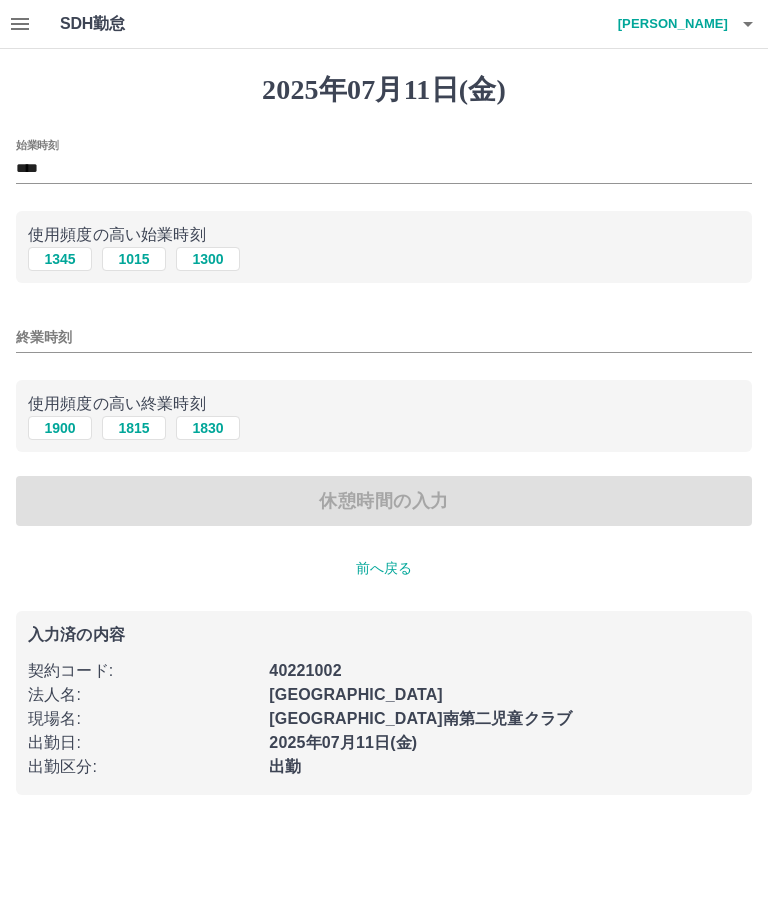 click on "1815" at bounding box center [134, 428] 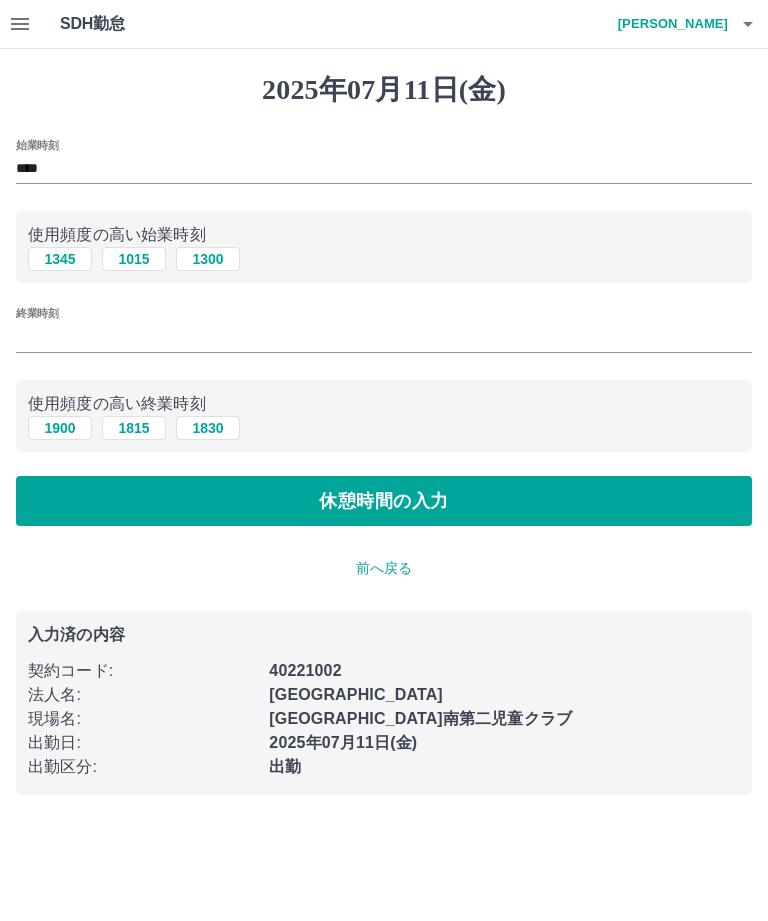 type on "****" 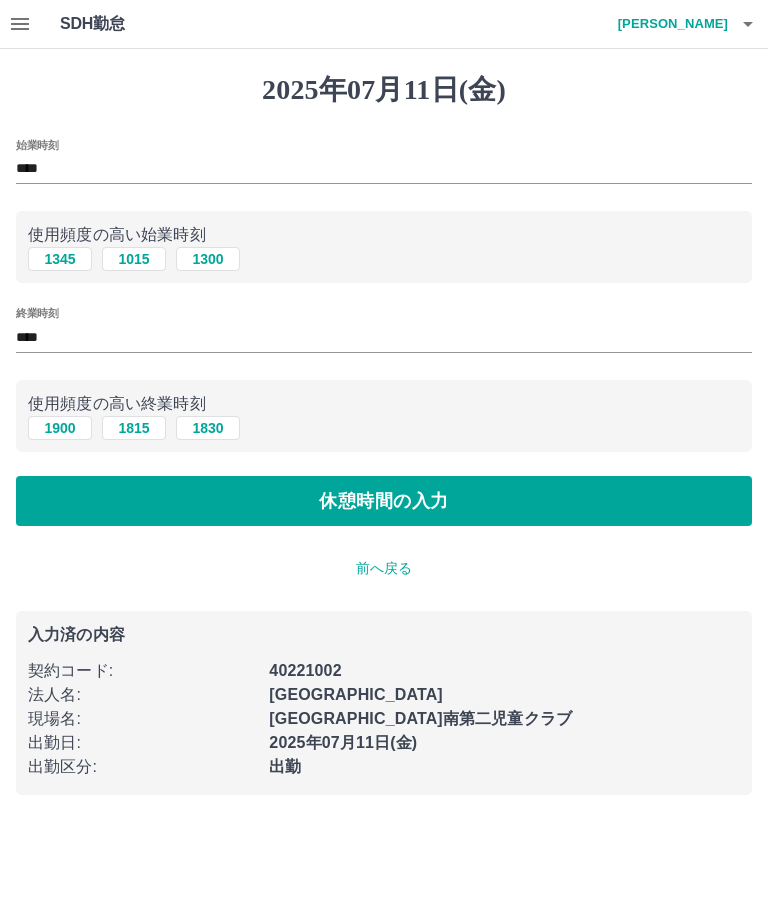 click on "休憩時間の入力" at bounding box center [384, 501] 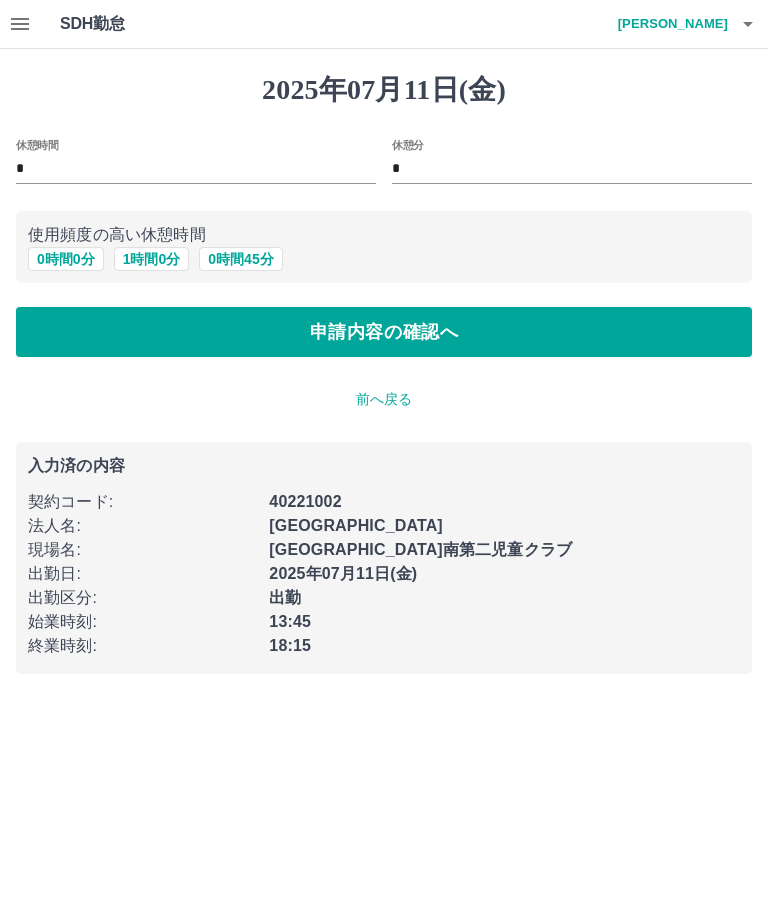 click on "0 時間 0 分" at bounding box center [66, 259] 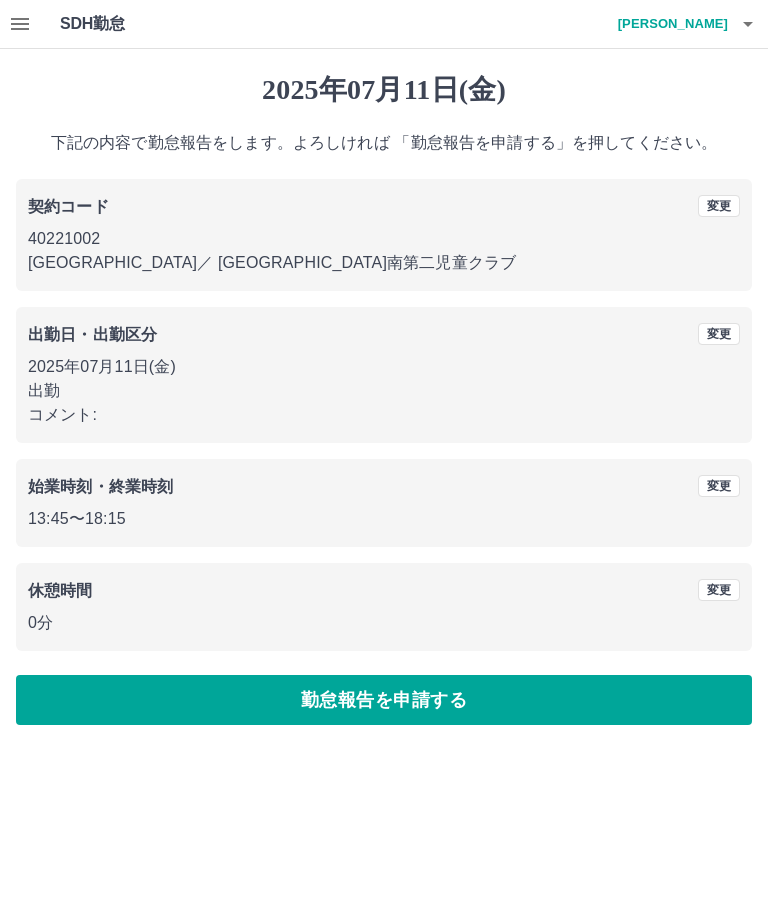 click on "勤怠報告を申請する" at bounding box center [384, 700] 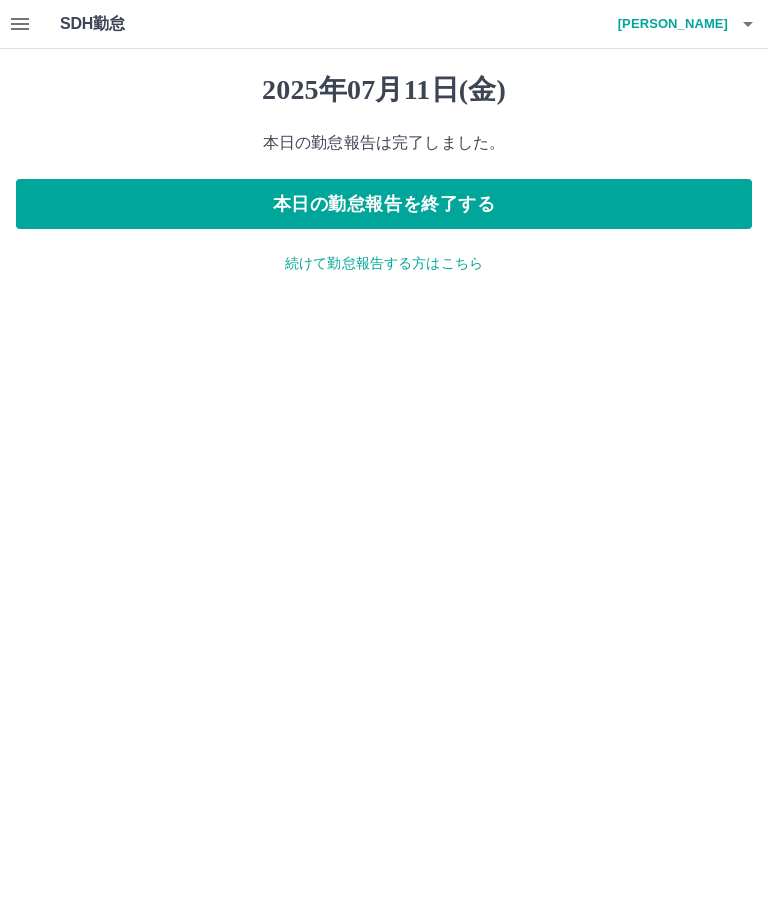 click on "続けて勤怠報告する方はこちら" at bounding box center [384, 263] 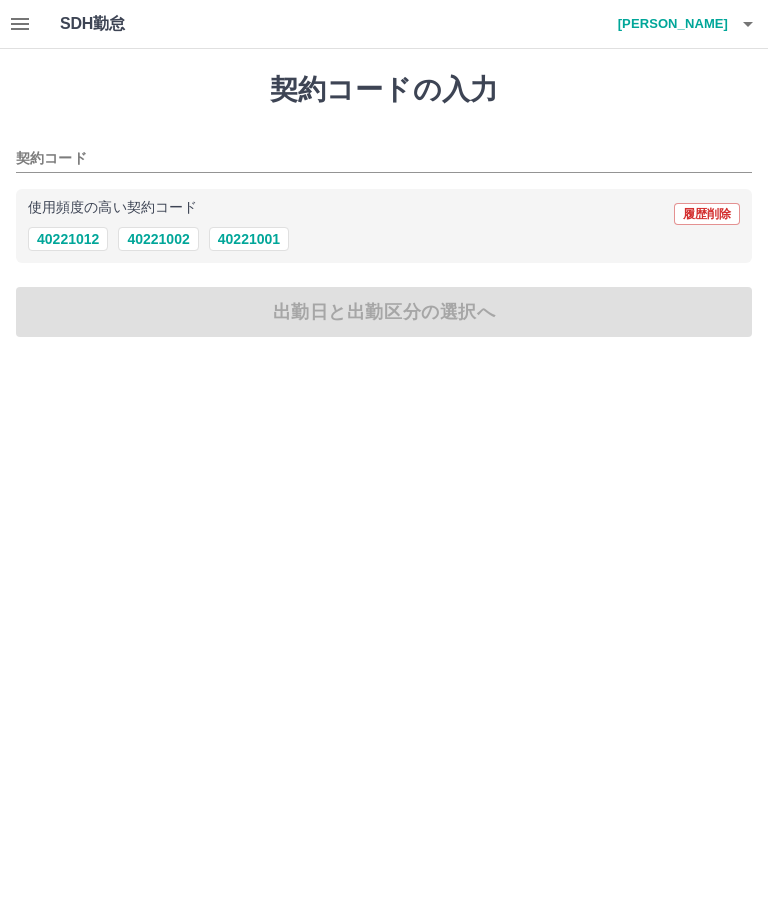 click on "40221012" at bounding box center [68, 239] 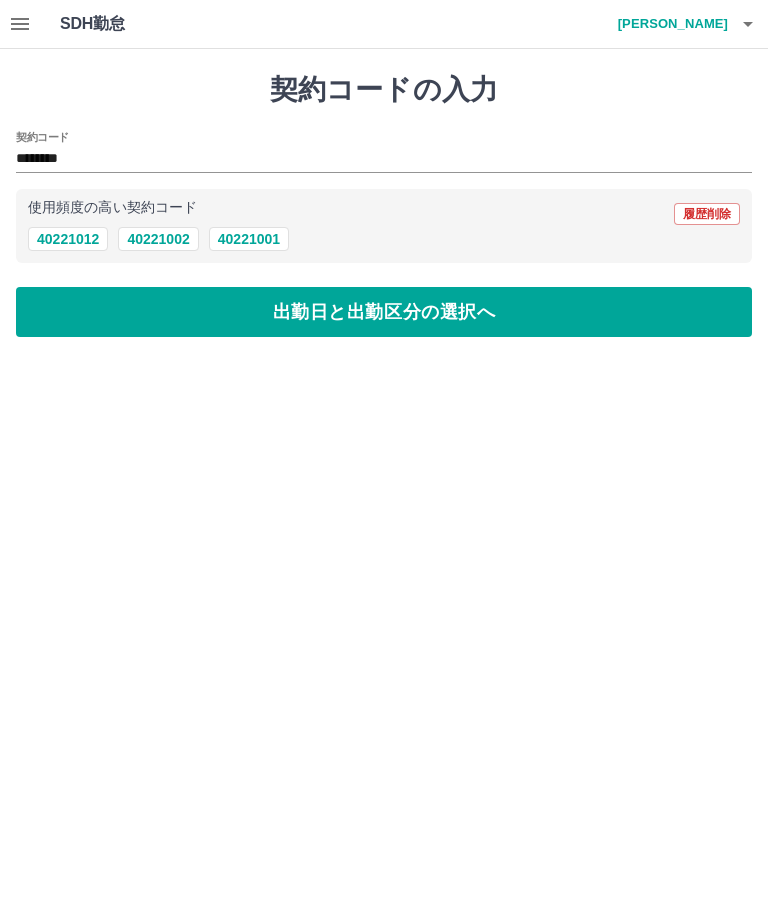 click on "出勤日と出勤区分の選択へ" at bounding box center [384, 312] 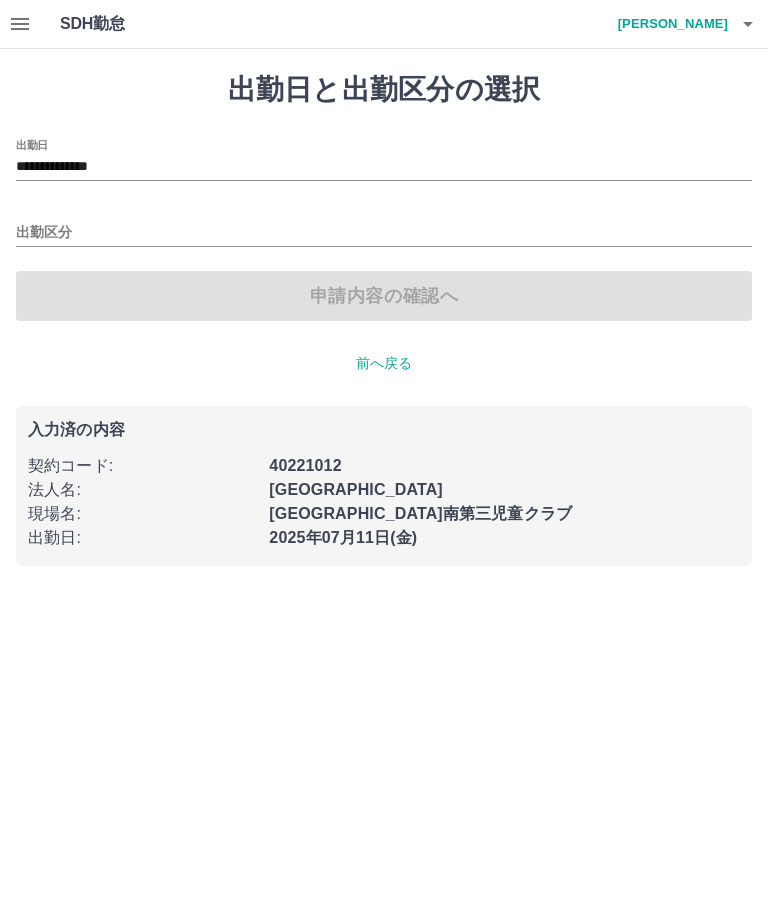 click on "出勤区分" at bounding box center [384, 233] 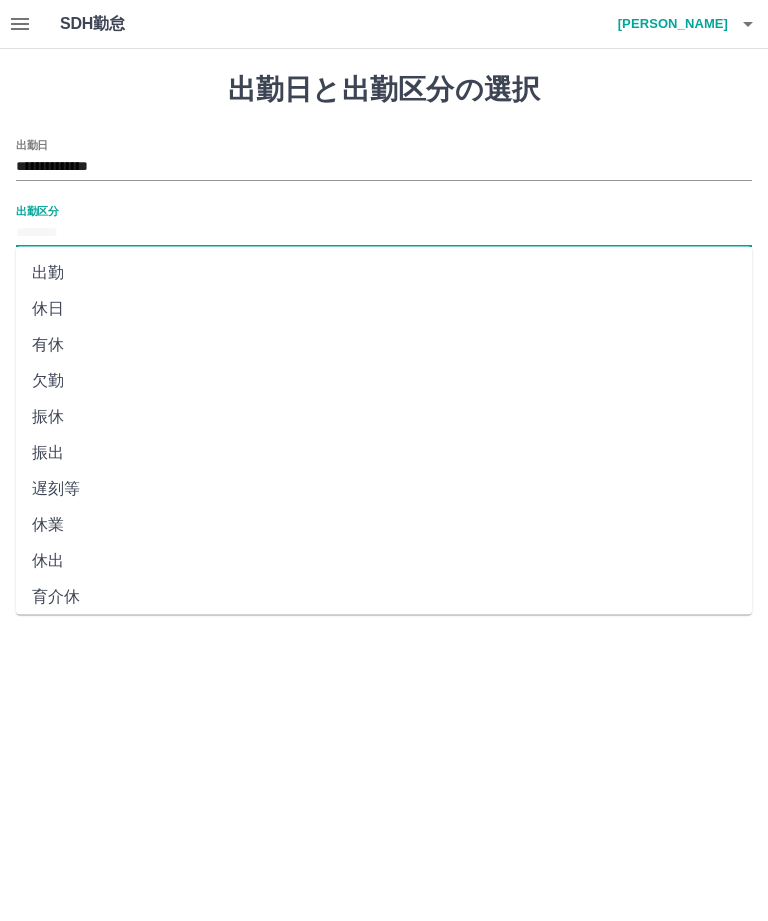 click on "休日" at bounding box center [384, 309] 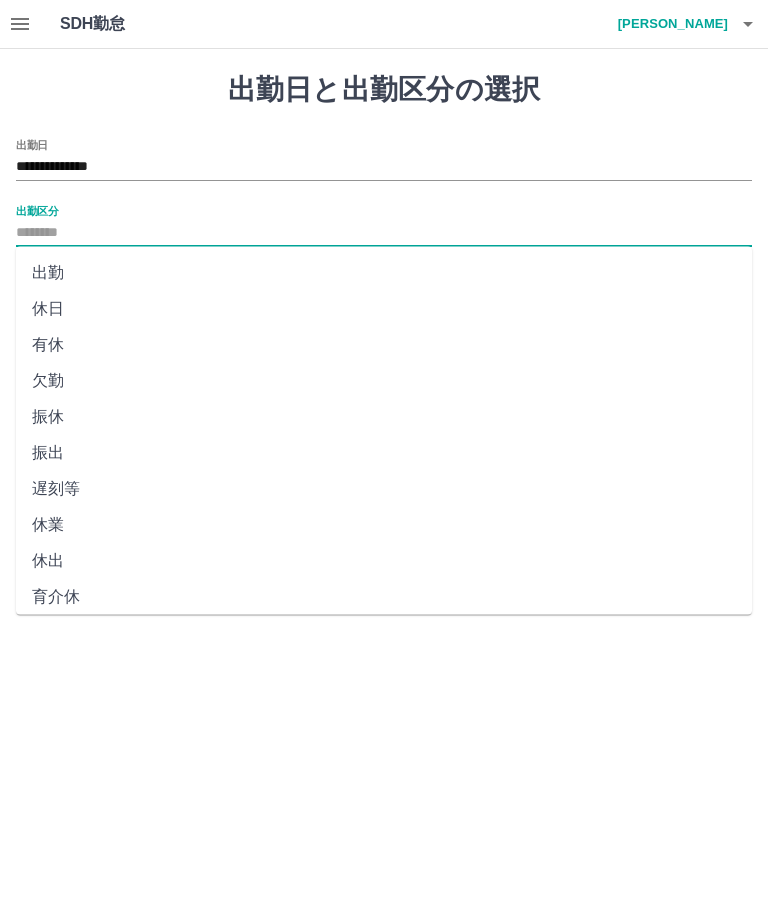 type on "**" 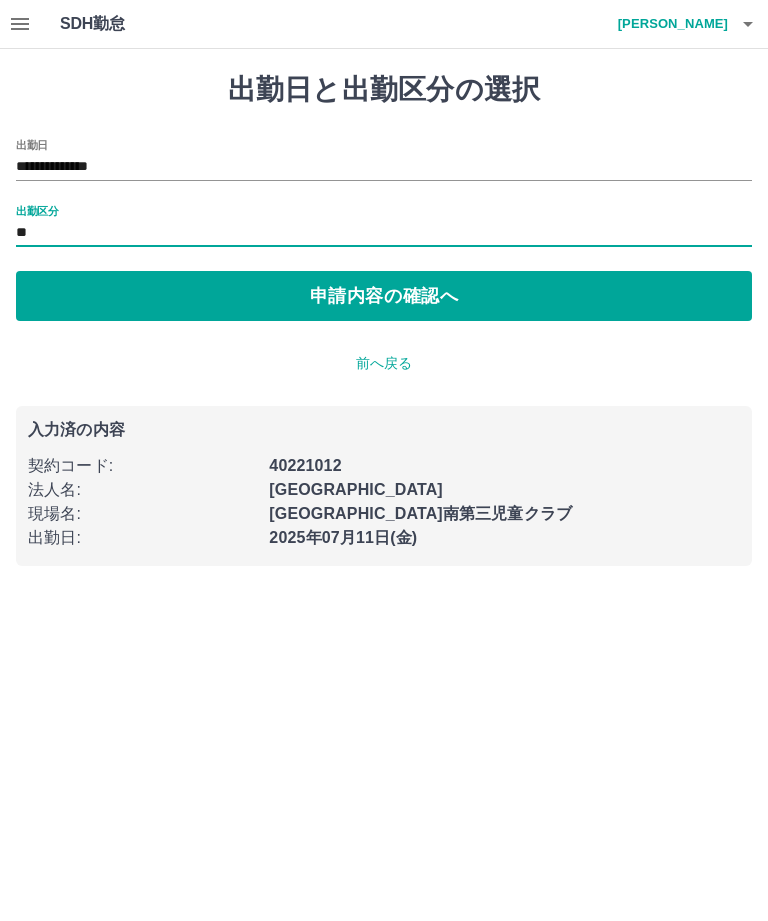 click on "申請内容の確認へ" at bounding box center [384, 296] 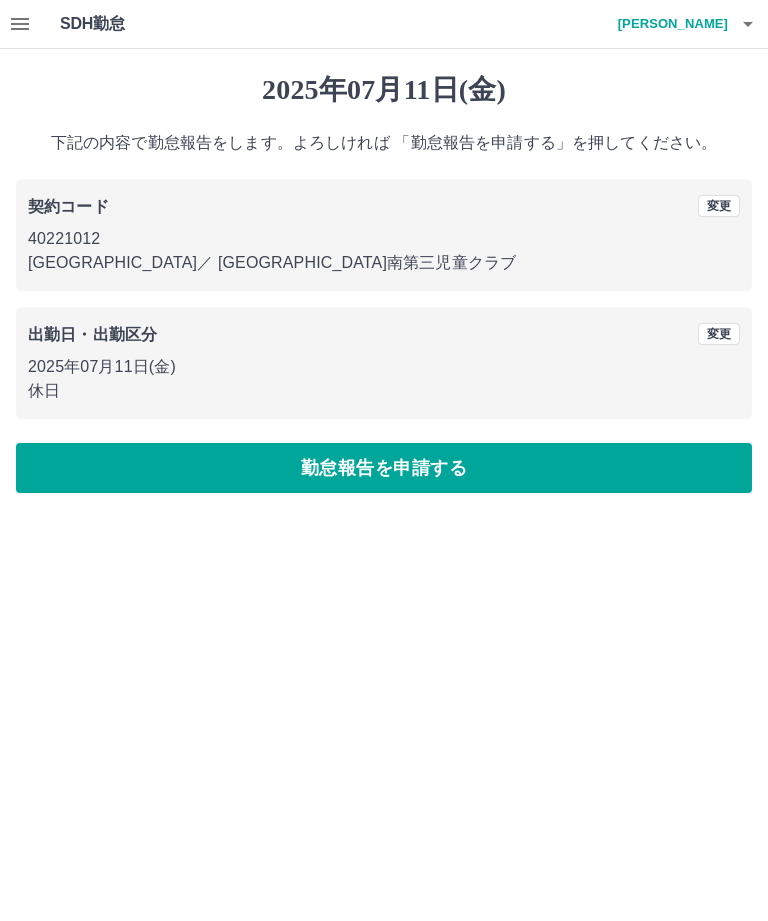 click on "2025年07月11日(金)" at bounding box center (384, 367) 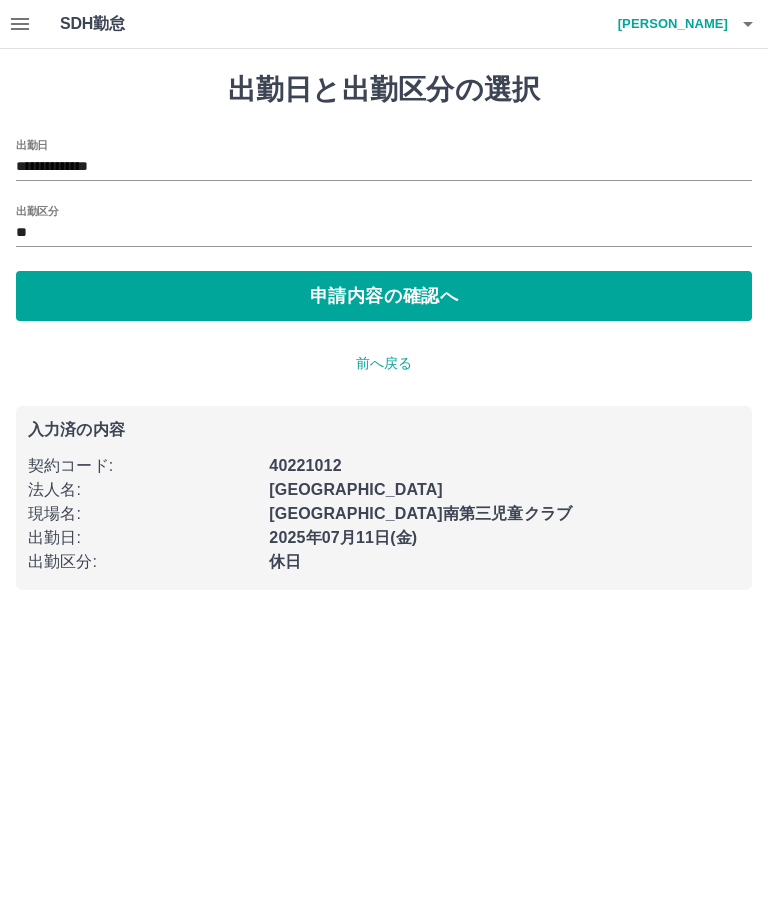 click on "**********" at bounding box center (384, 167) 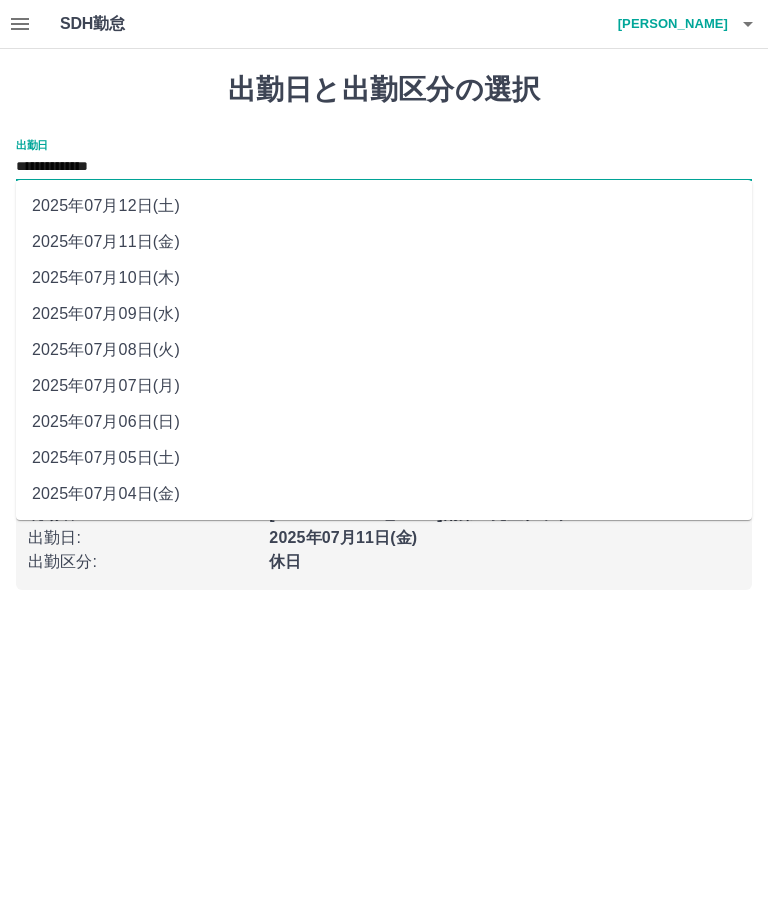 click on "2025年07月10日(木)" at bounding box center [384, 278] 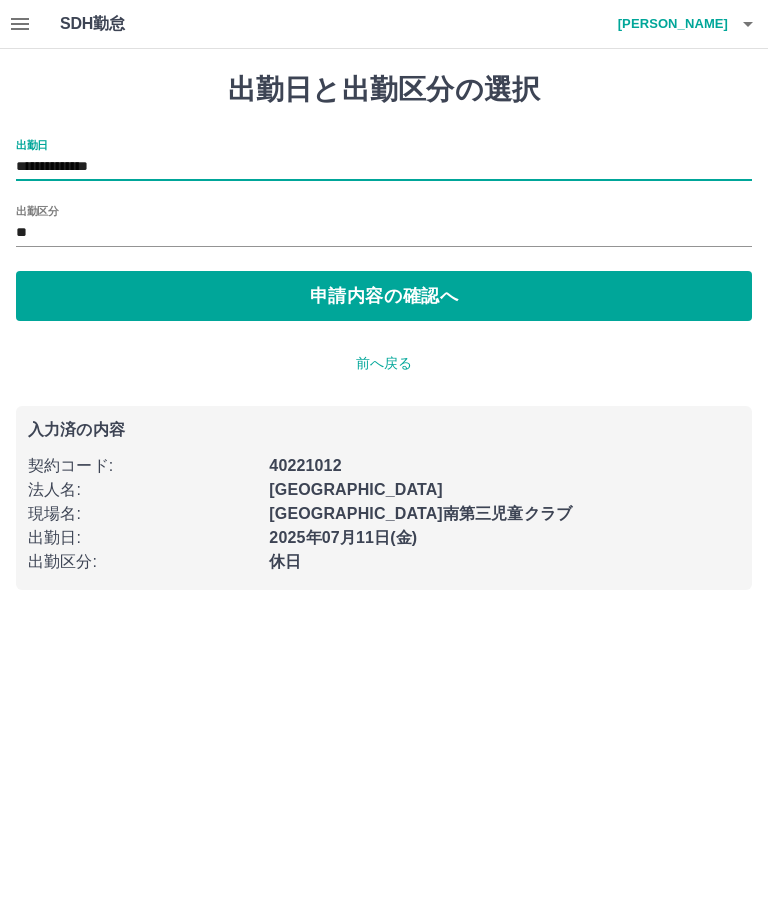 click on "申請内容の確認へ" at bounding box center [384, 296] 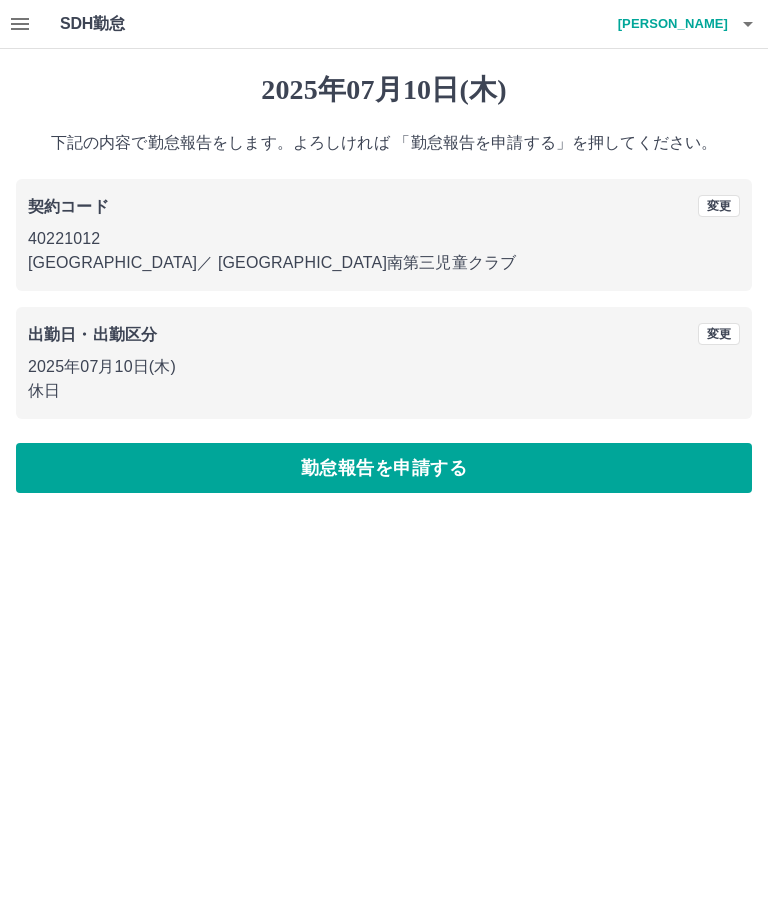 click on "勤怠報告を申請する" at bounding box center (384, 468) 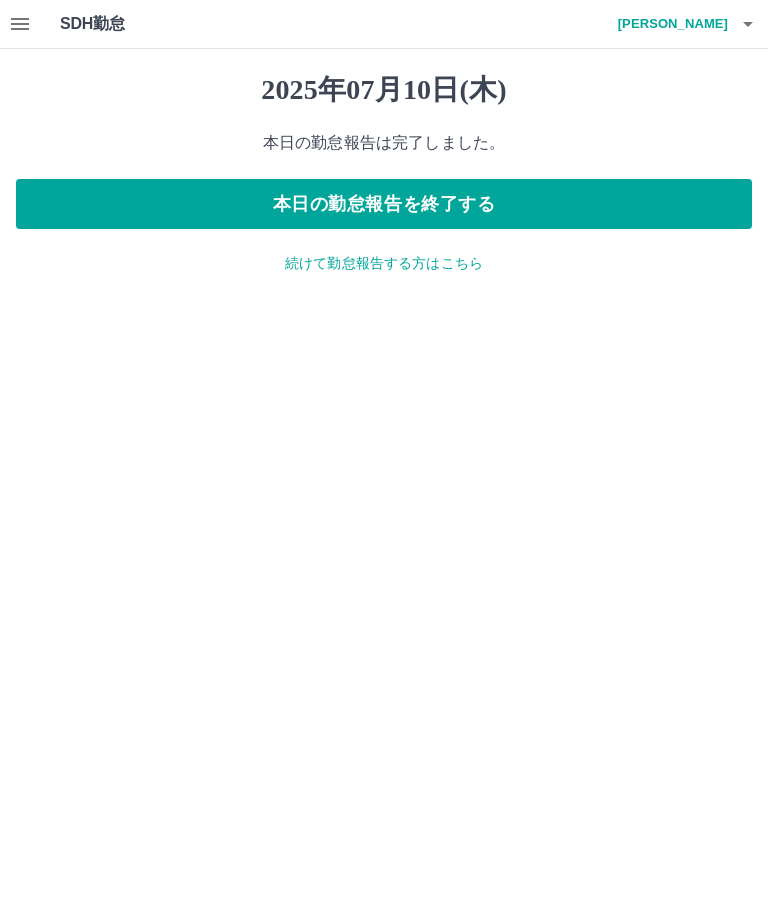 click on "続けて勤怠報告する方はこちら" at bounding box center [384, 263] 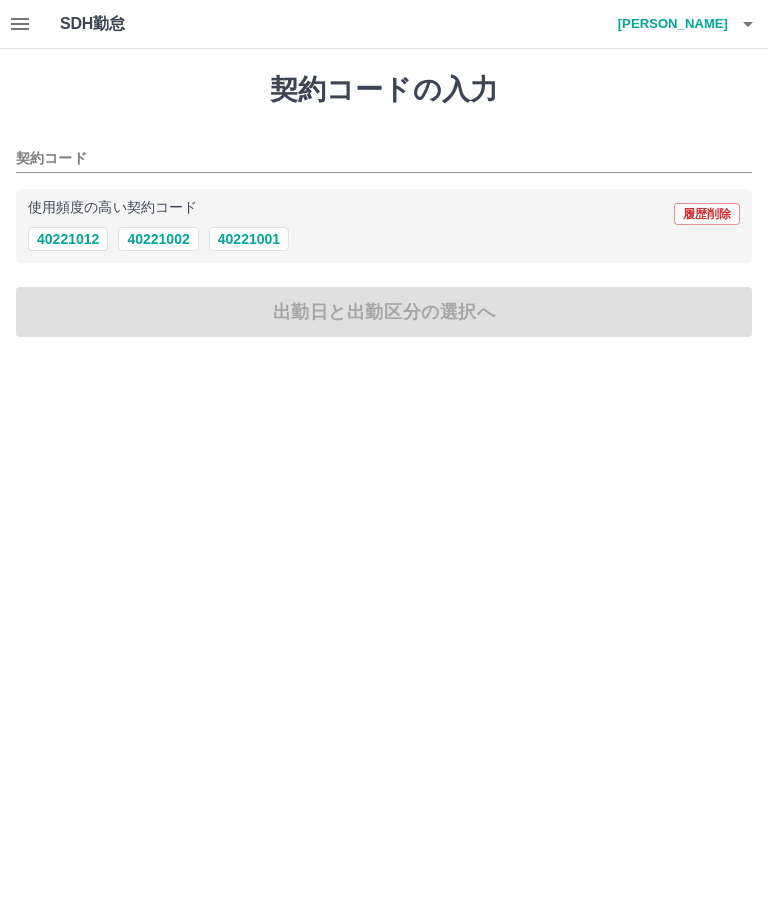 click on "40221012" at bounding box center (68, 239) 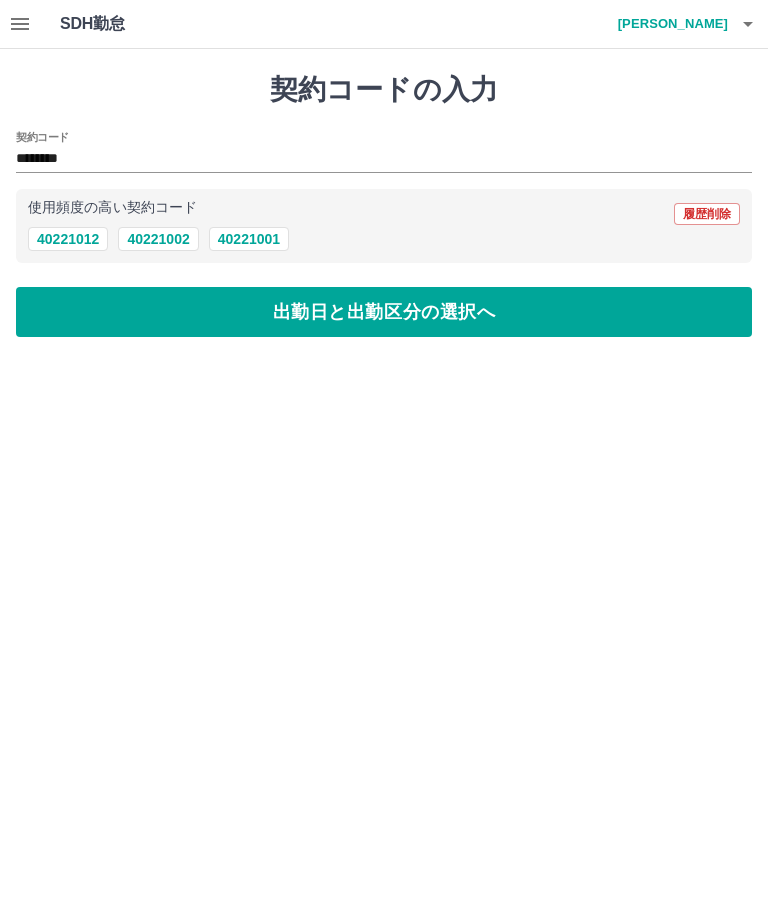 click on "出勤日と出勤区分の選択へ" at bounding box center [384, 312] 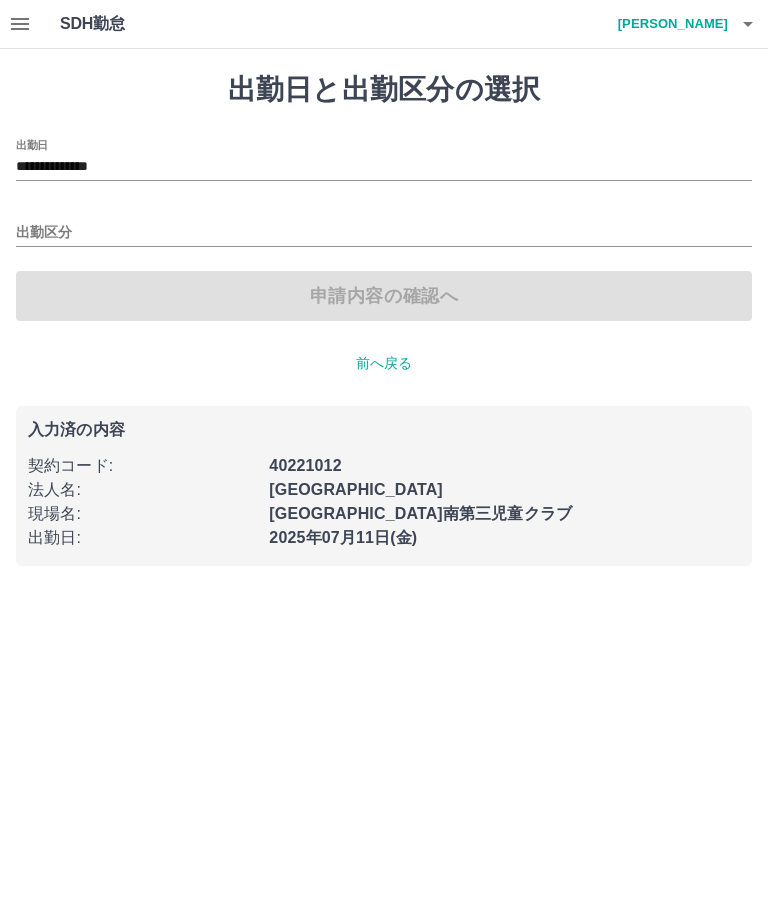 click on "出勤区分" at bounding box center (384, 233) 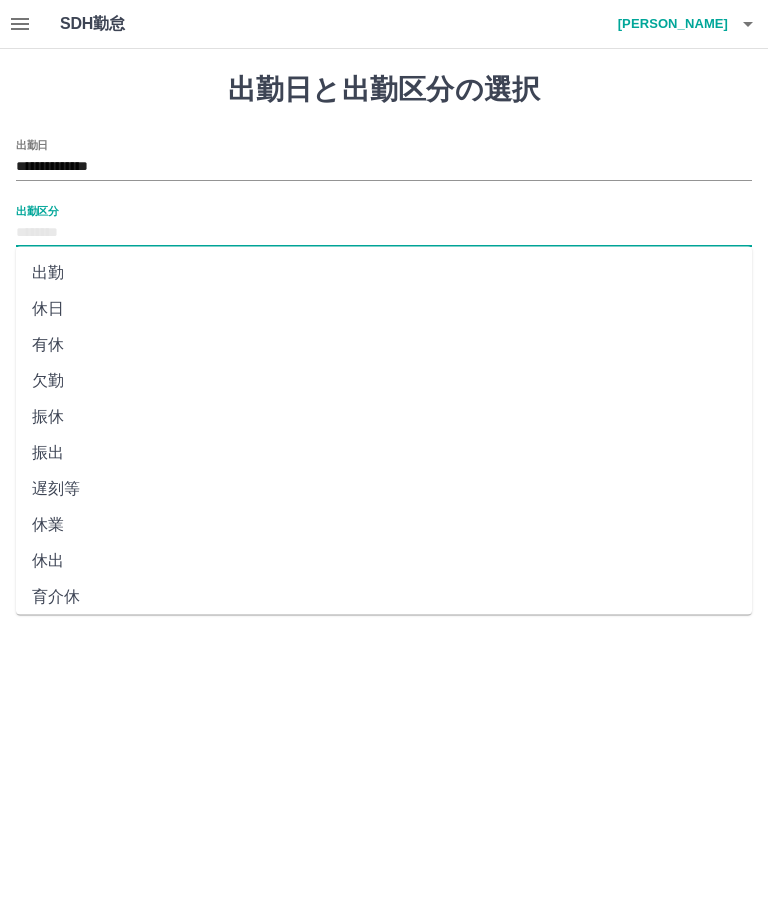 click on "休日" at bounding box center (384, 309) 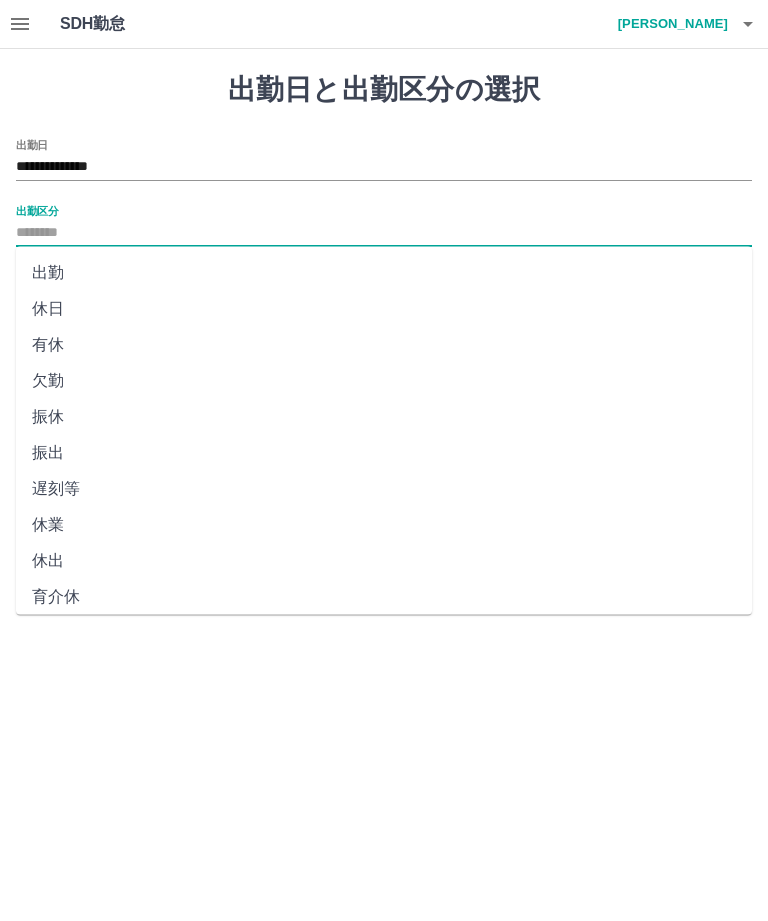 type on "**" 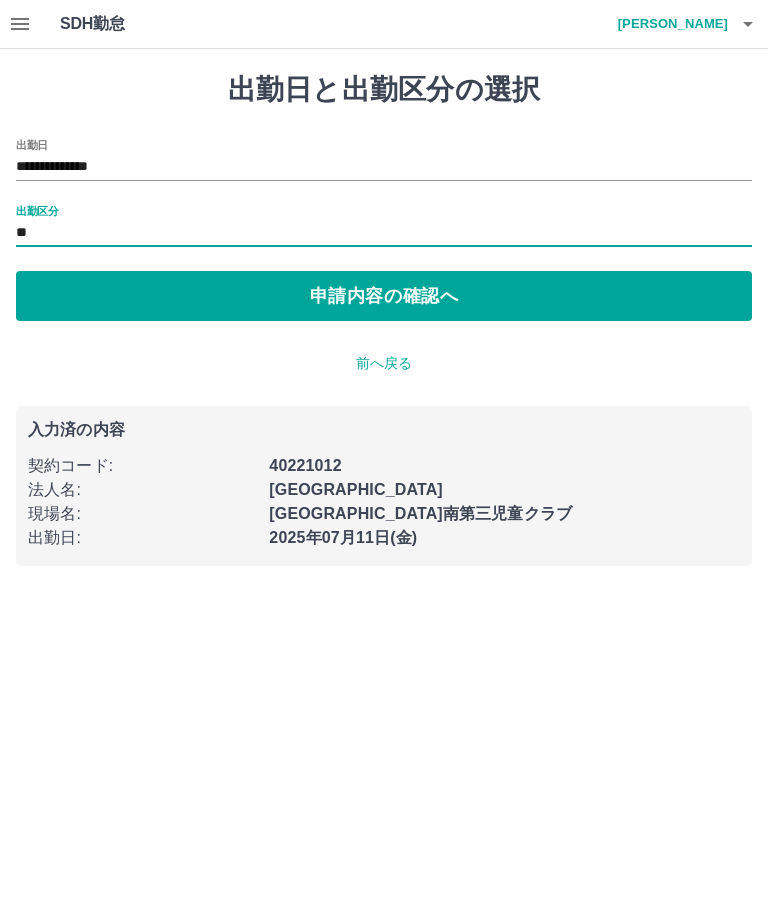 click on "**********" at bounding box center (384, 167) 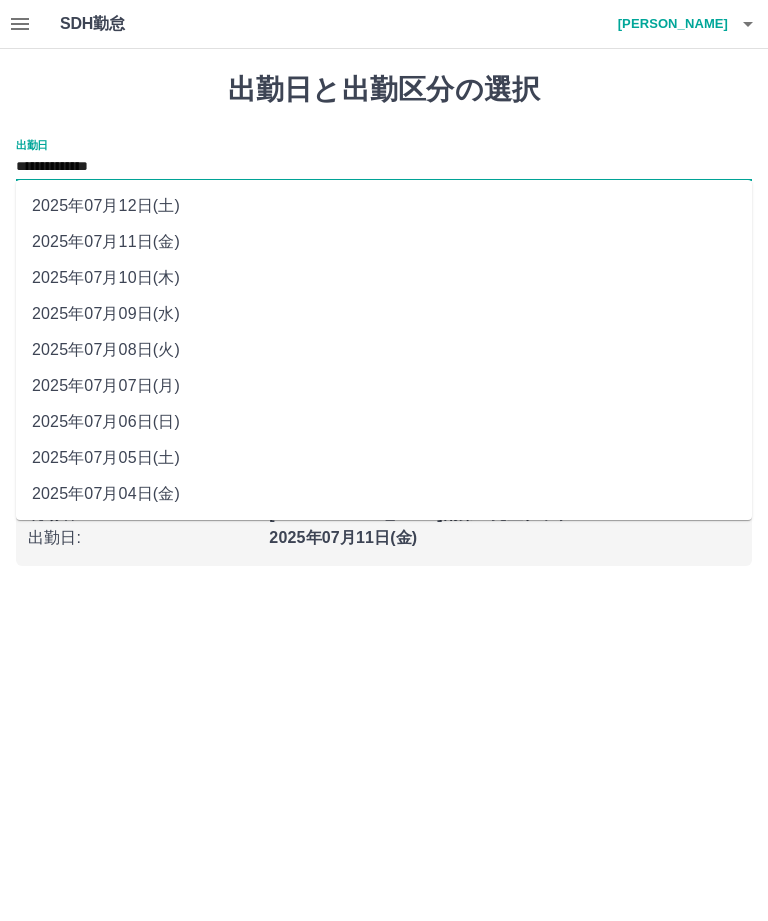 click on "2025年07月09日(水)" at bounding box center [384, 314] 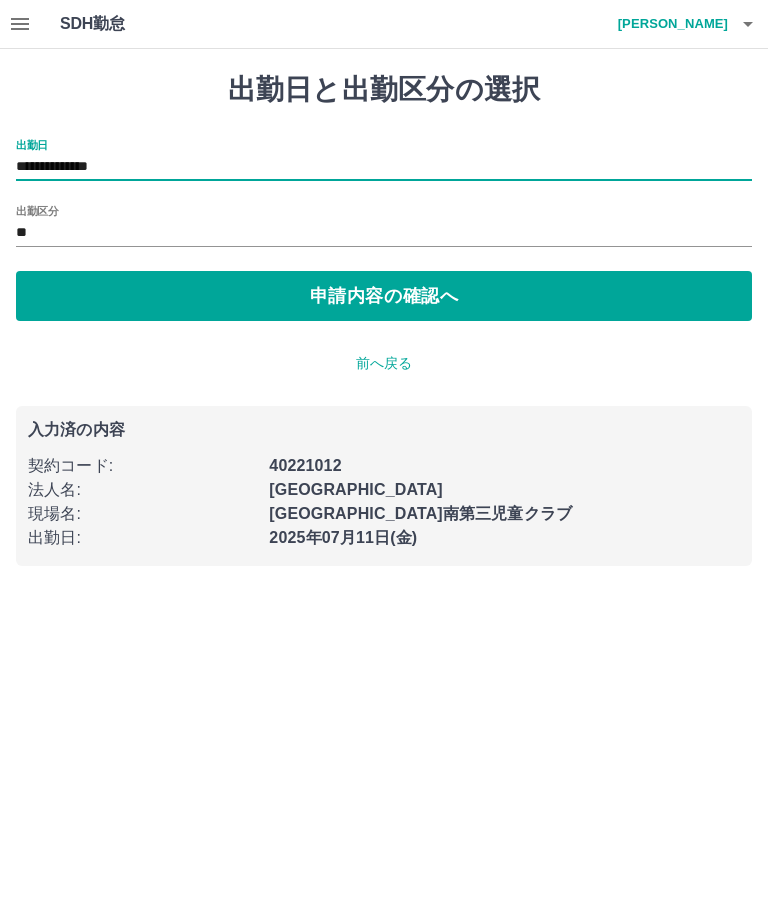 click on "申請内容の確認へ" at bounding box center (384, 296) 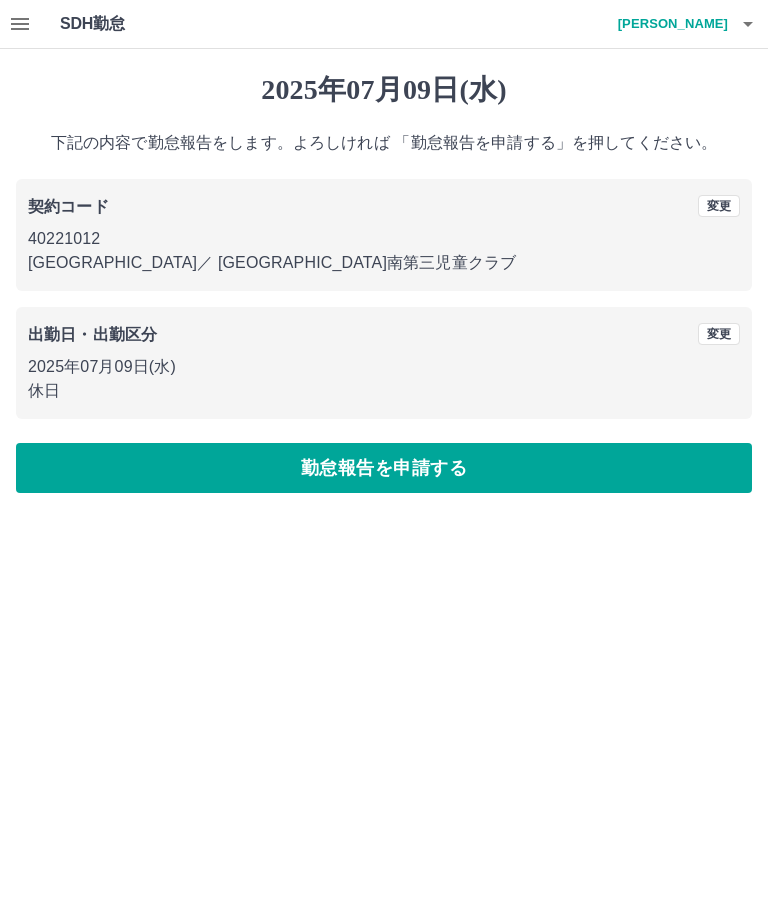 click on "勤怠報告を申請する" at bounding box center (384, 468) 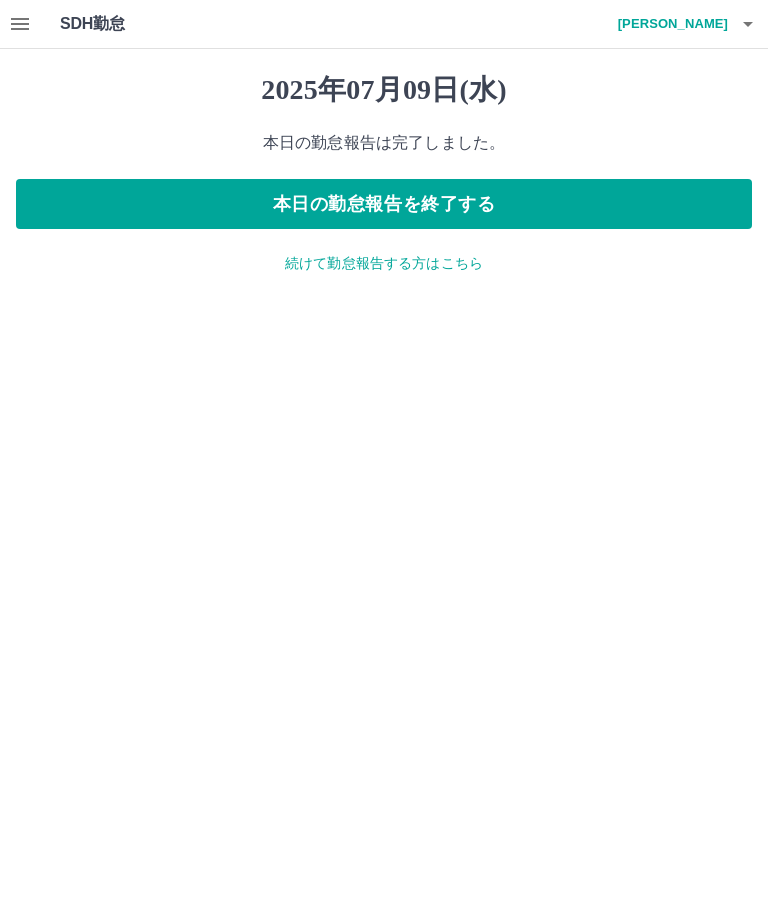 click on "続けて勤怠報告する方はこちら" at bounding box center (384, 263) 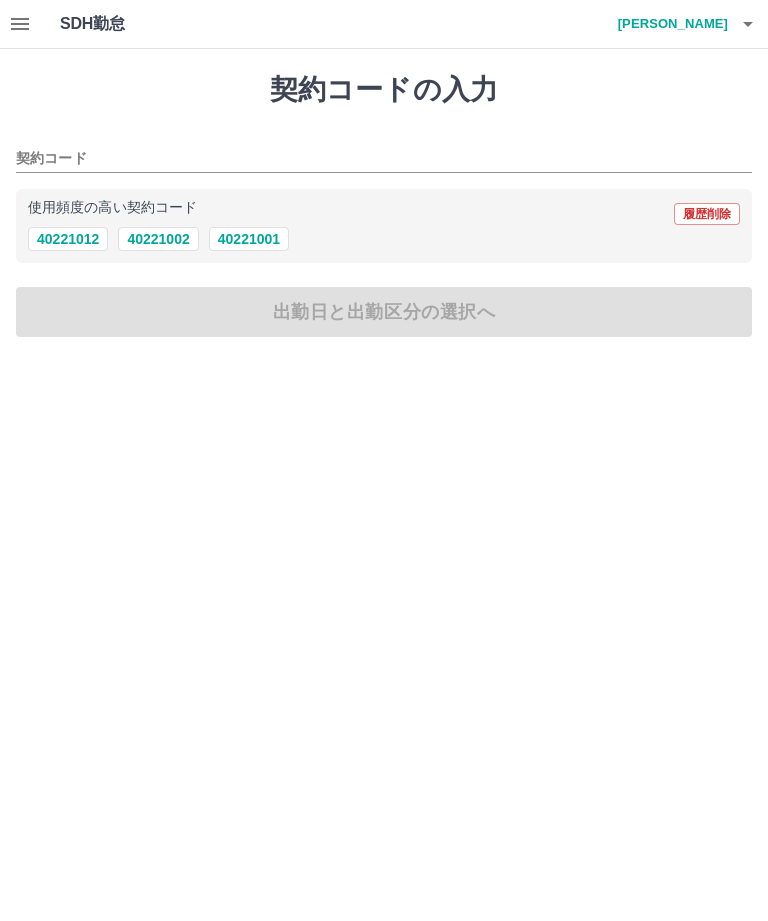click on "40221012" at bounding box center [68, 239] 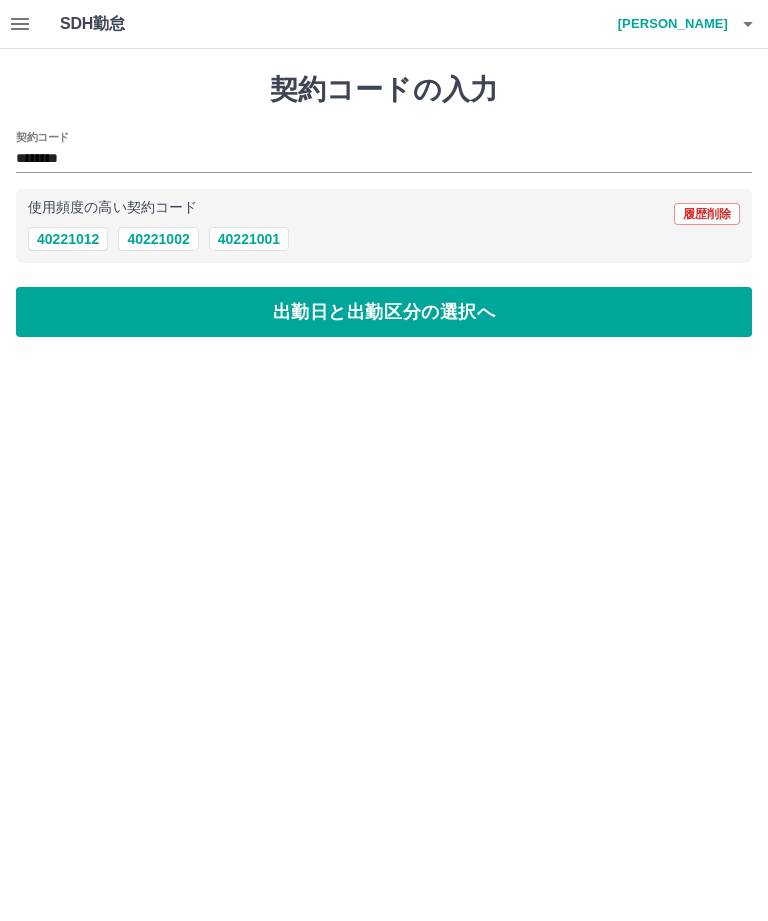 click on "出勤日と出勤区分の選択へ" at bounding box center (384, 312) 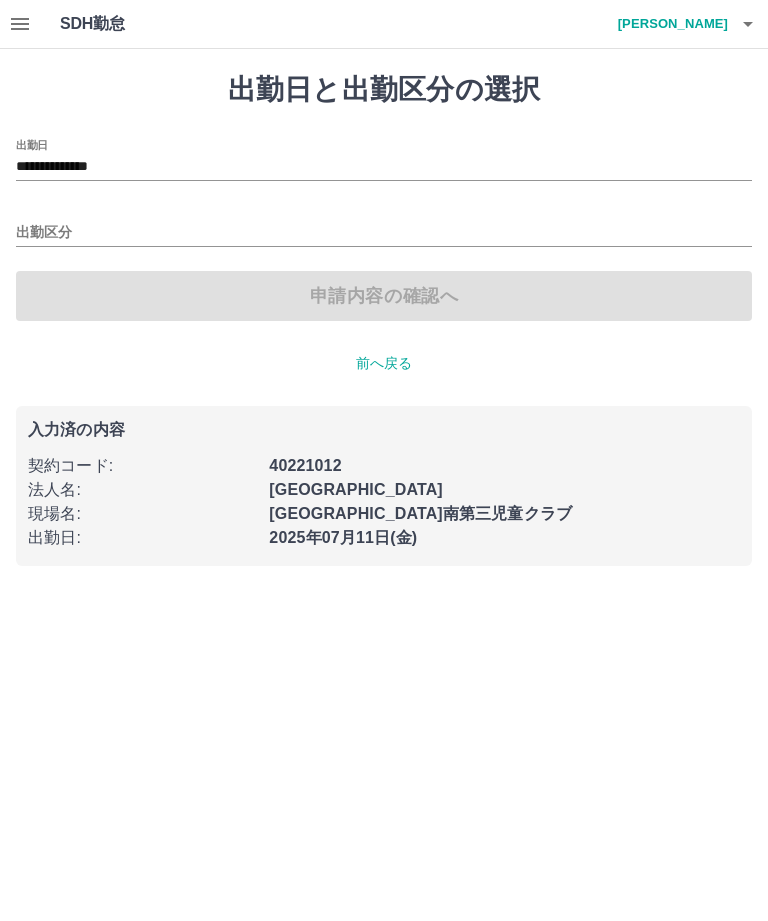 click on "**********" at bounding box center (384, 167) 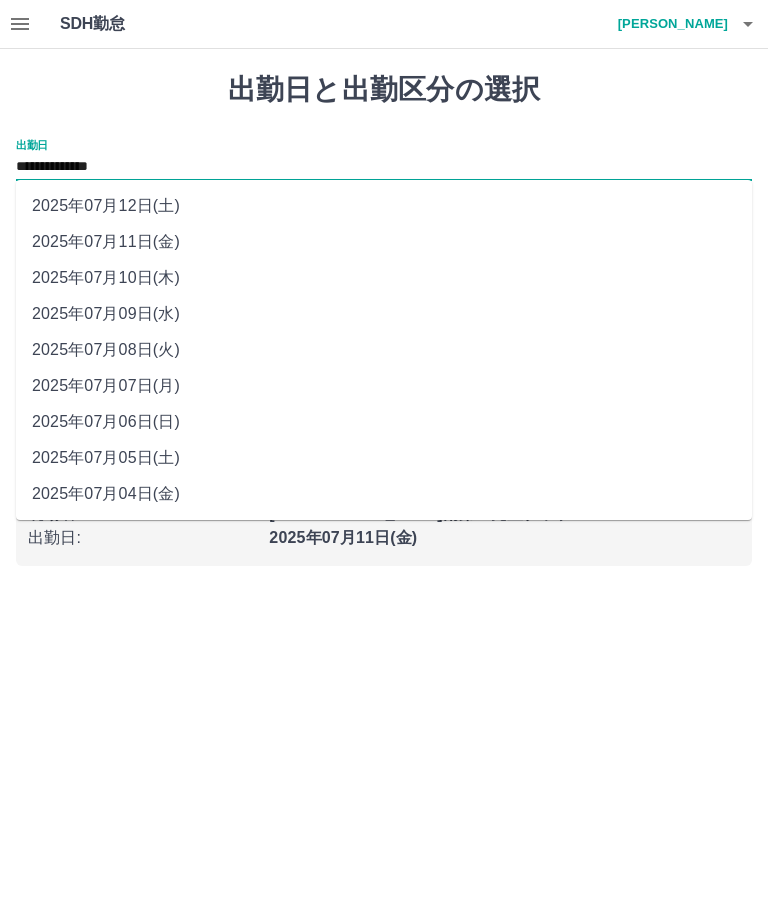 click on "2025年07月08日(火)" at bounding box center [384, 350] 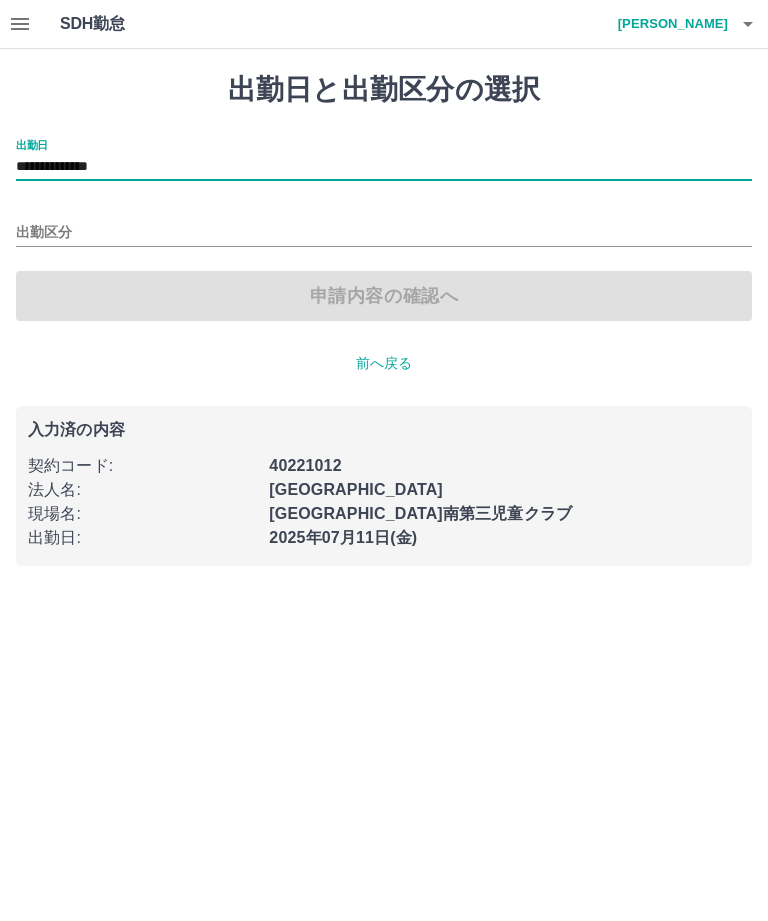 click on "出勤区分" at bounding box center (384, 233) 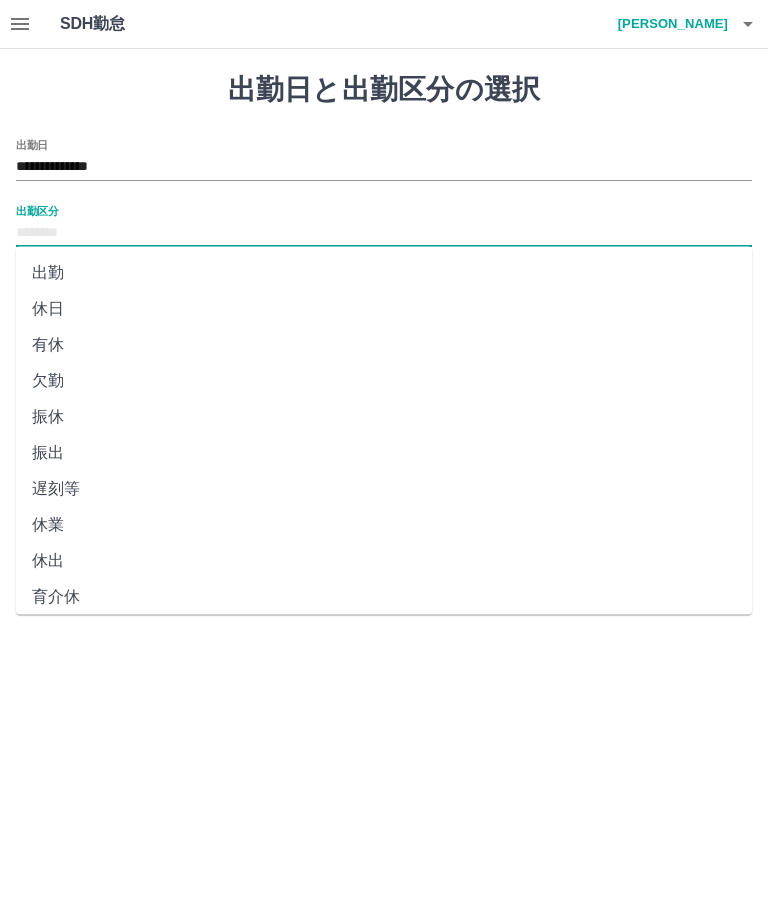 click on "休日" at bounding box center (384, 309) 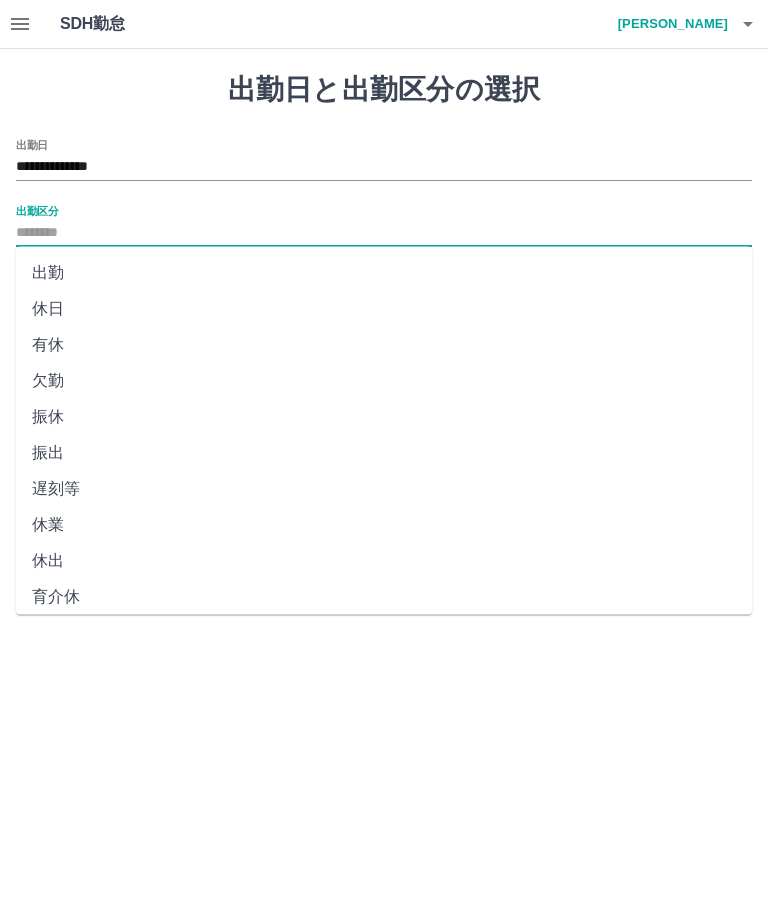type on "**" 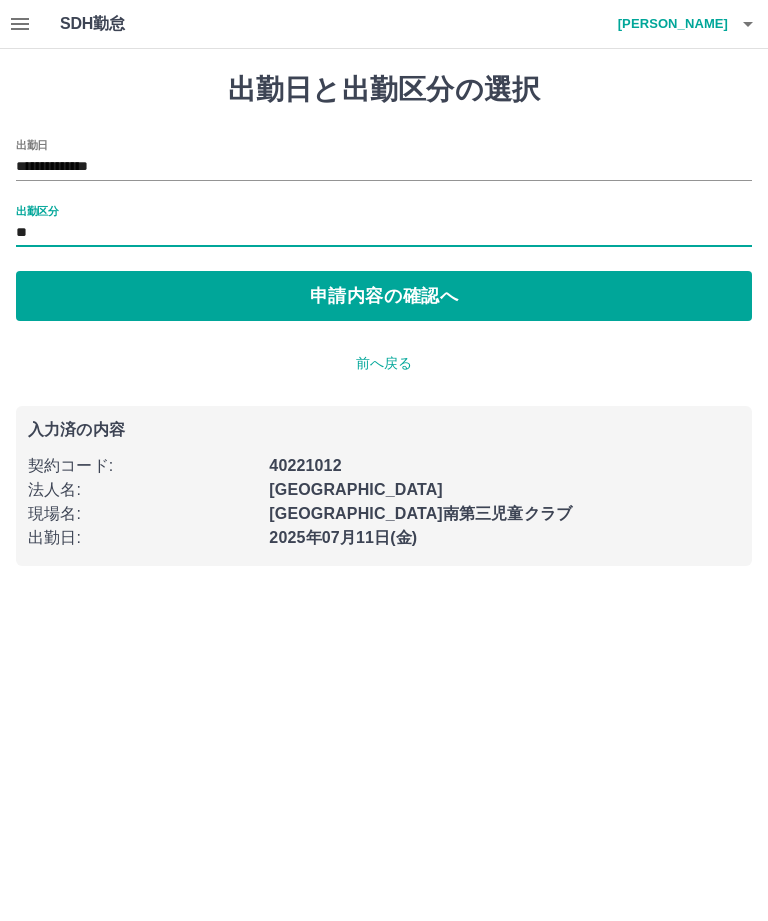click on "申請内容の確認へ" at bounding box center [384, 296] 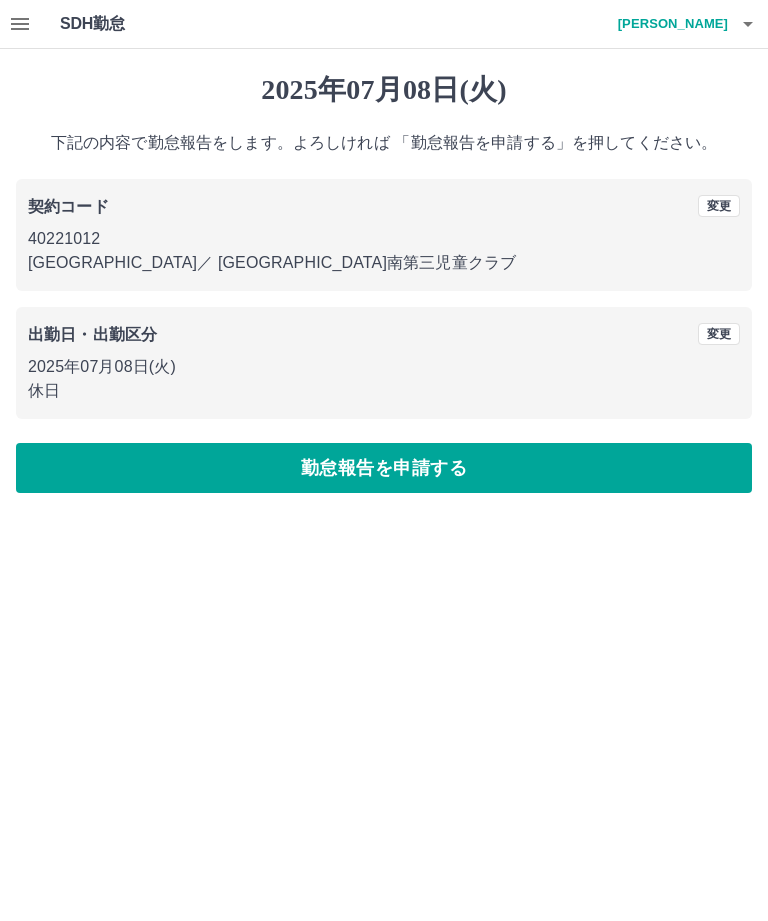 click on "勤怠報告を申請する" at bounding box center [384, 468] 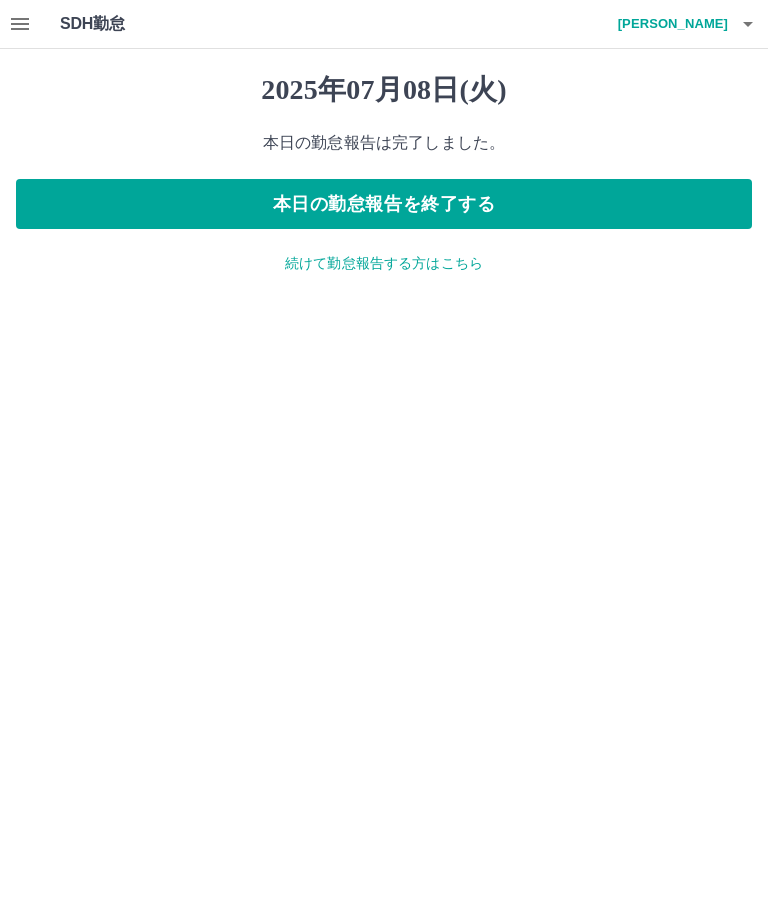 click on "続けて勤怠報告する方はこちら" at bounding box center (384, 263) 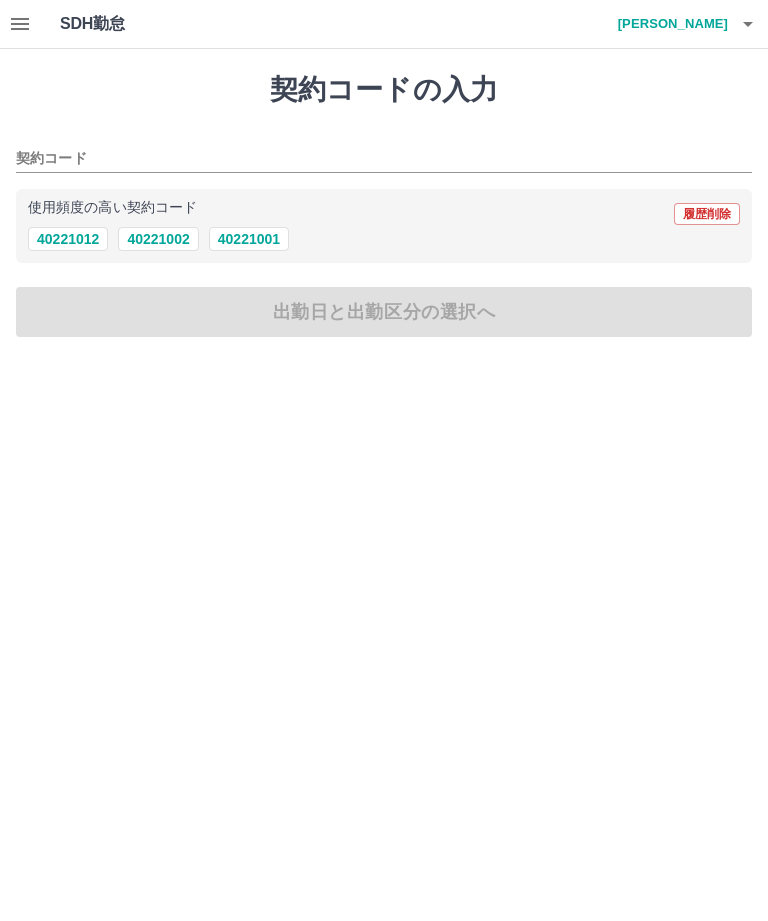 click on "40221012" at bounding box center (68, 239) 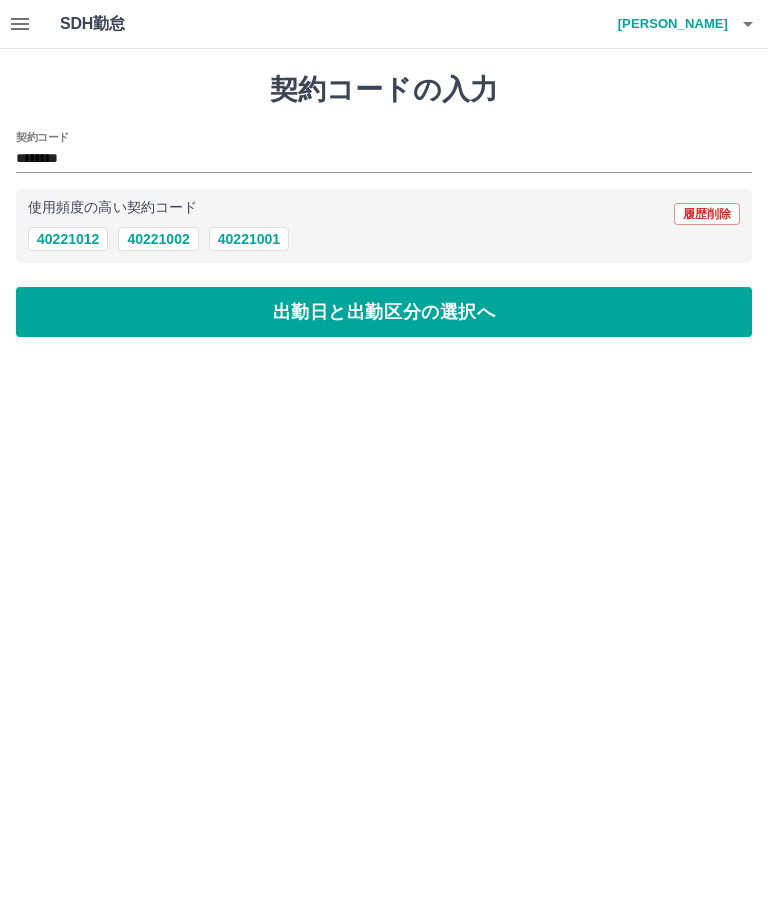 click on "出勤日と出勤区分の選択へ" at bounding box center [384, 312] 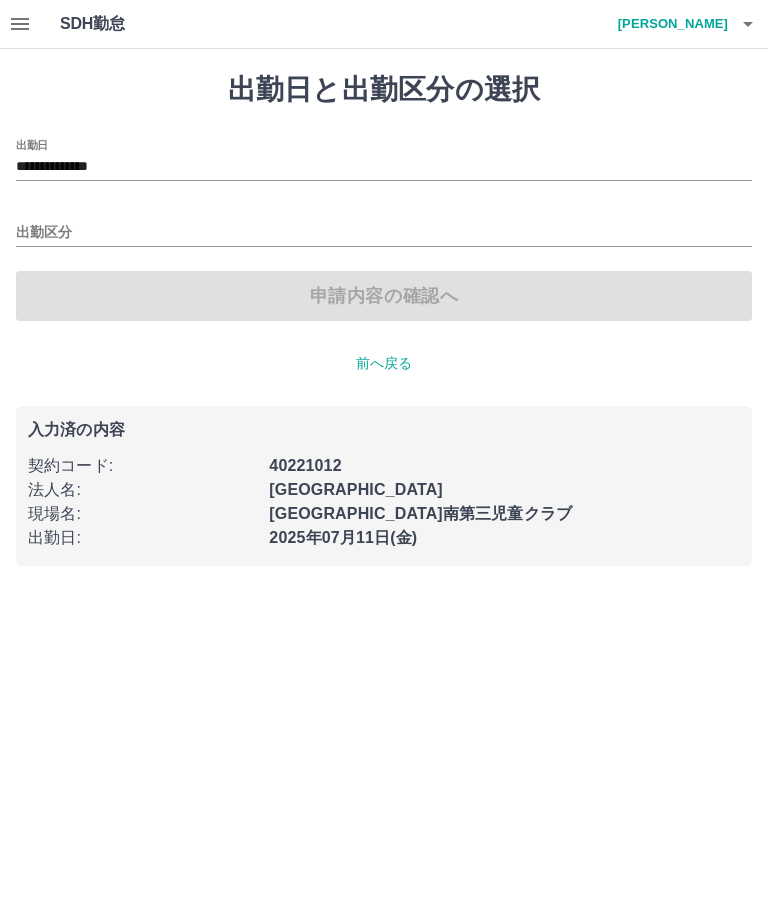 click on "出勤区分" at bounding box center [384, 233] 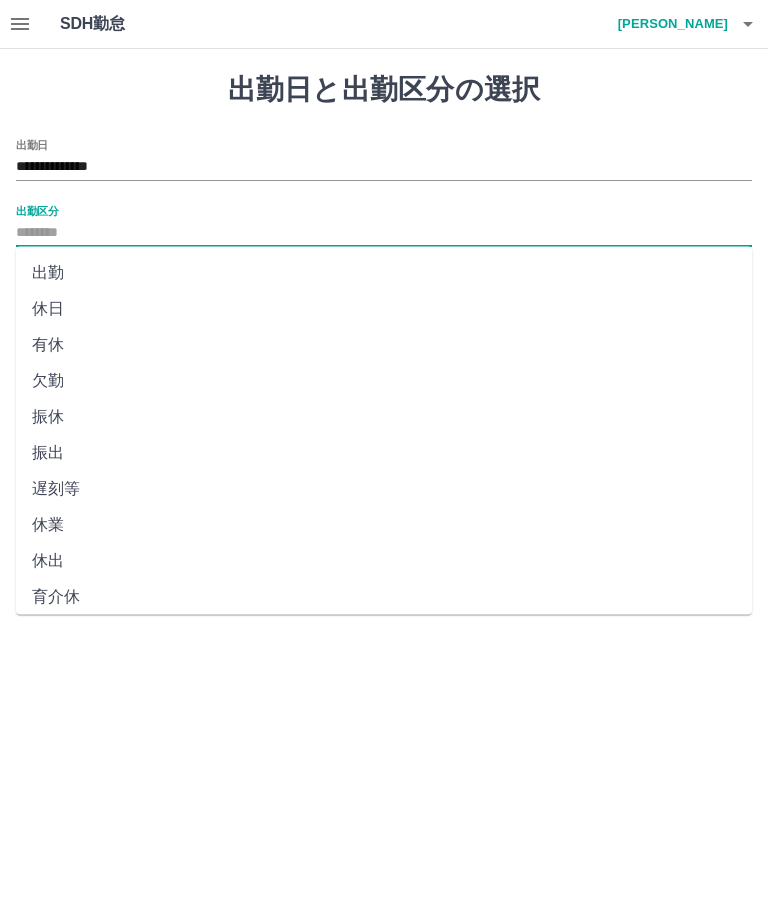 click on "休日" at bounding box center [384, 309] 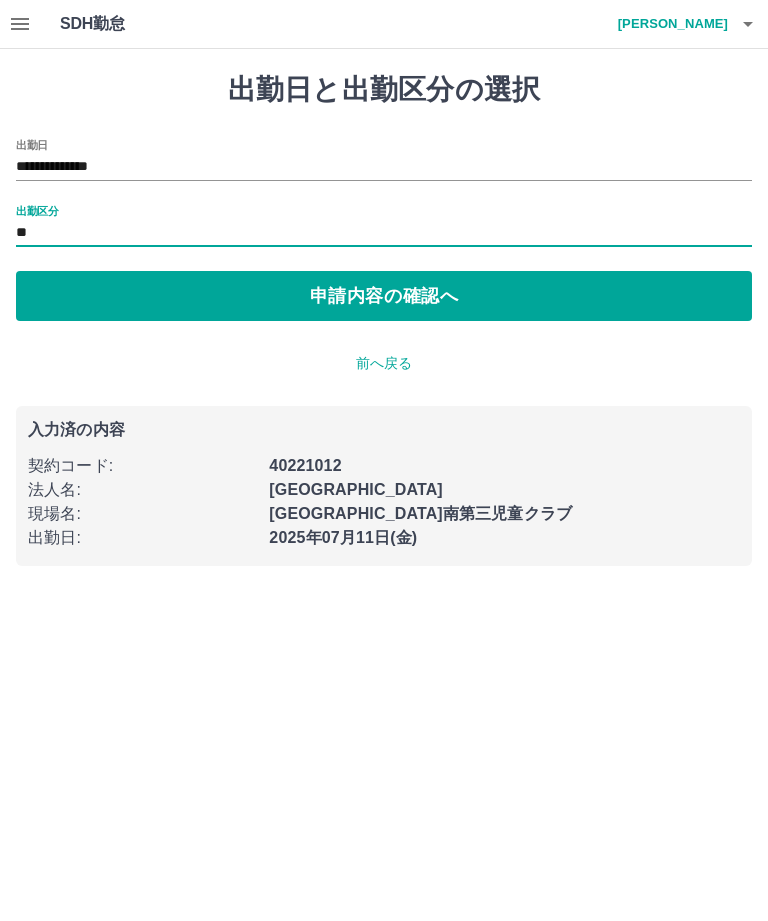 click on "申請内容の確認へ" at bounding box center [384, 296] 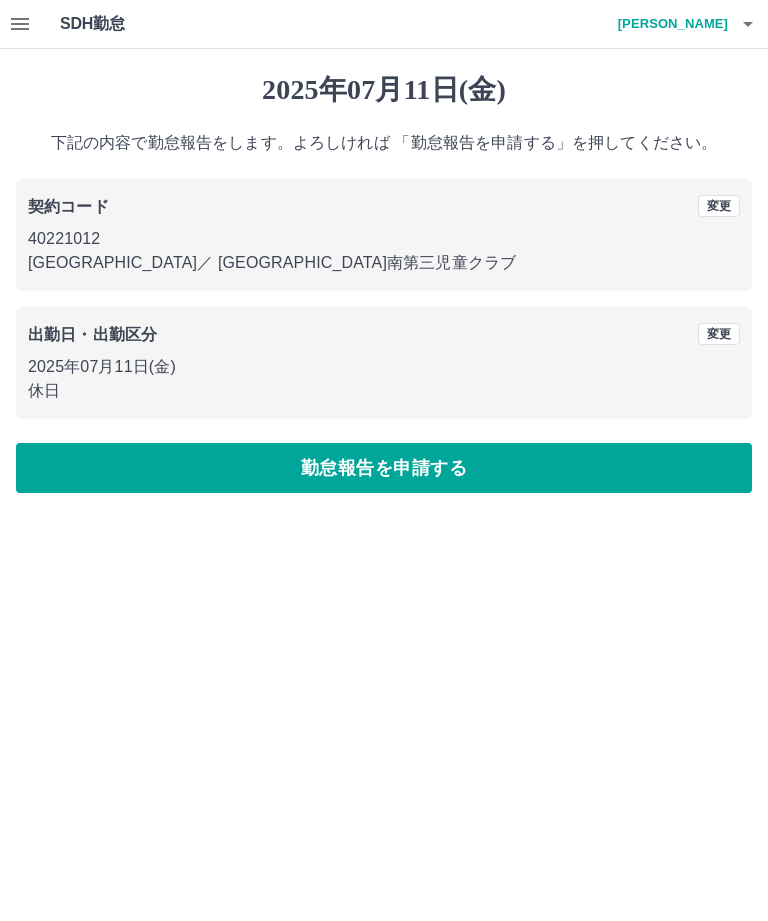 click on "変更" at bounding box center (719, 334) 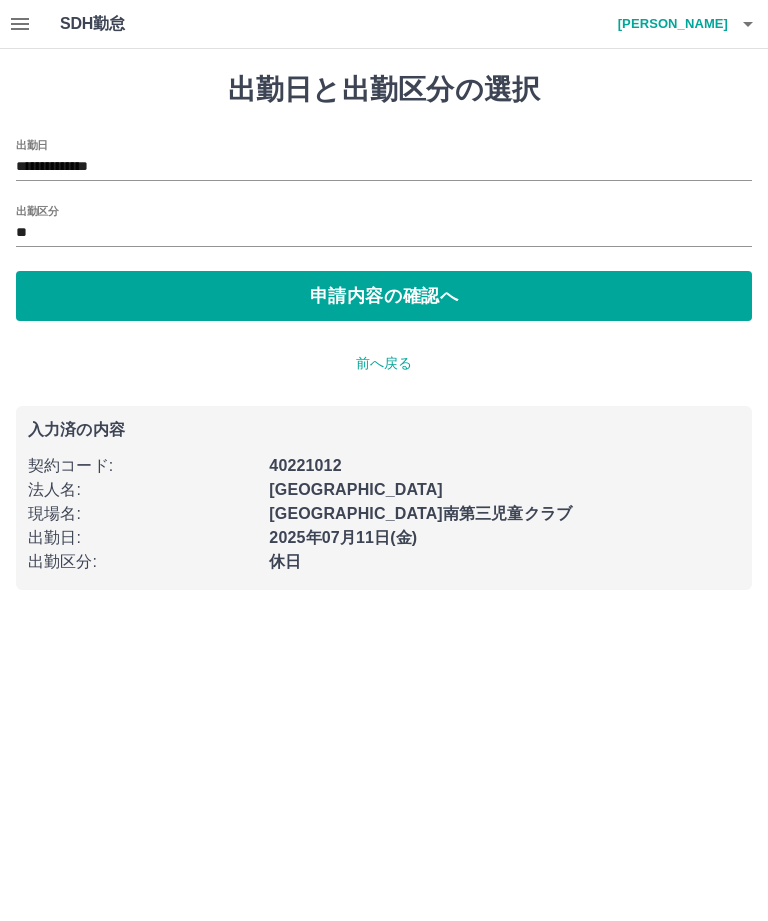 click on "**********" at bounding box center (384, 167) 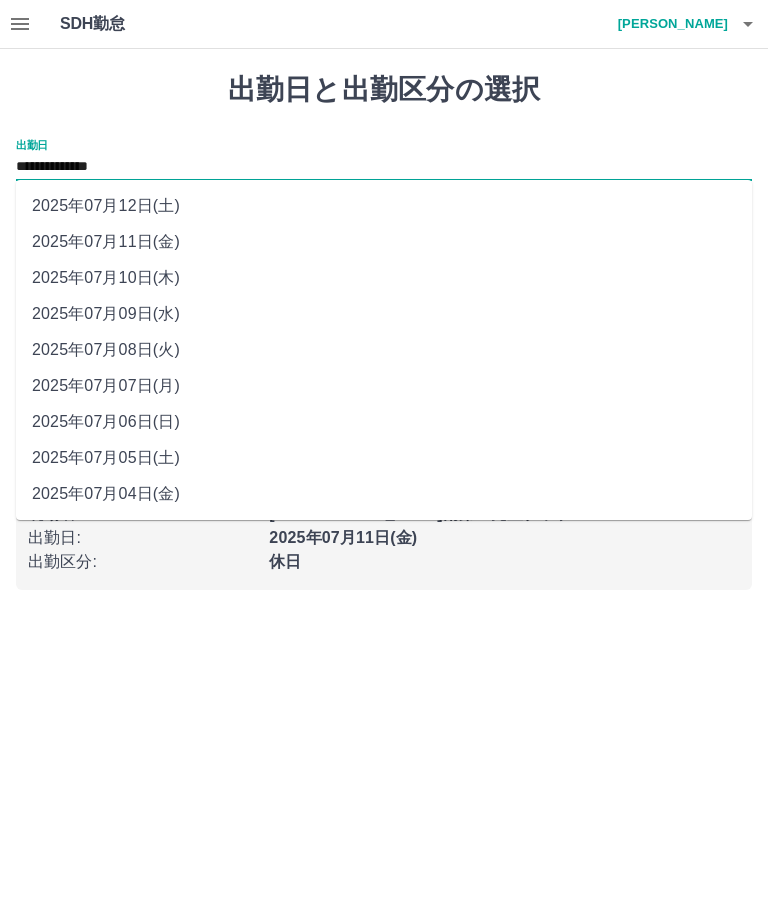 click on "2025年07月08日(火)" at bounding box center (384, 350) 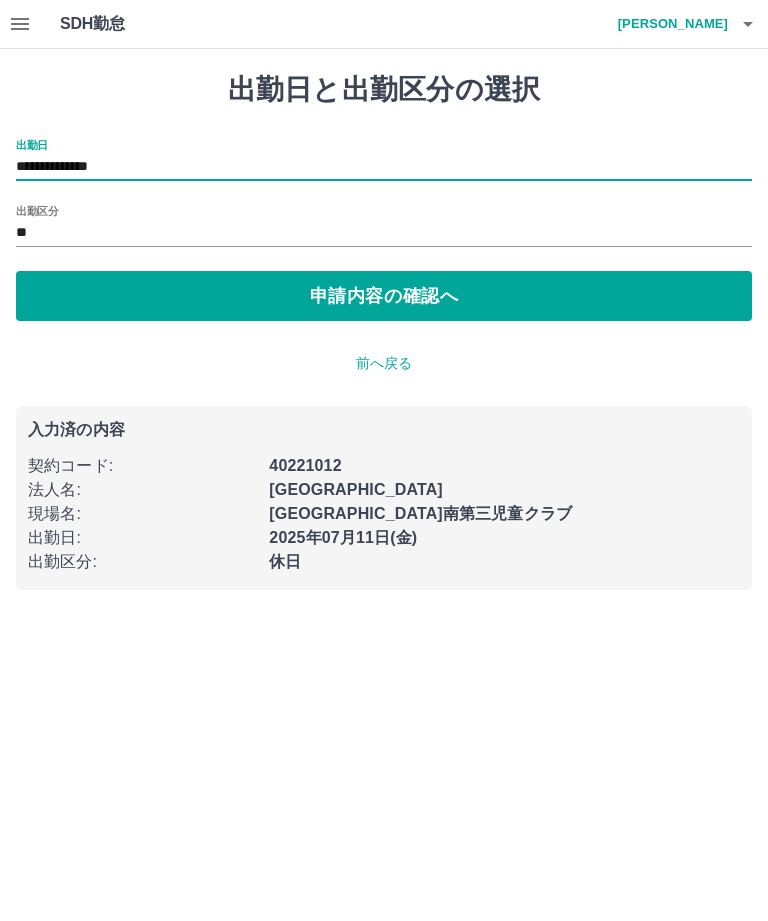 click on "申請内容の確認へ" at bounding box center (384, 296) 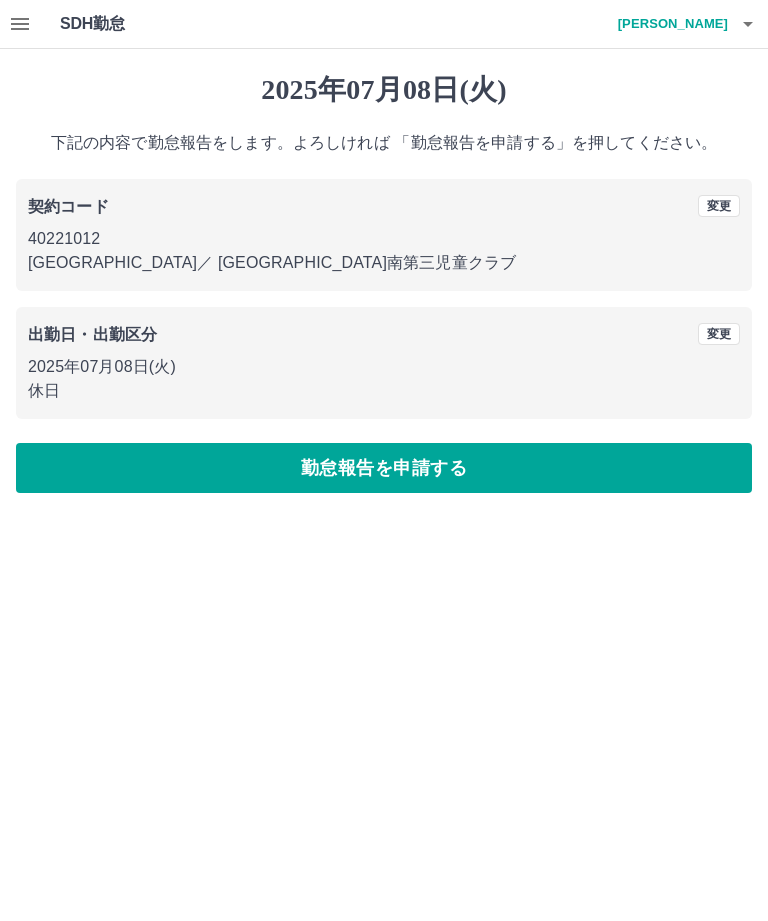 click on "勤怠報告を申請する" at bounding box center (384, 468) 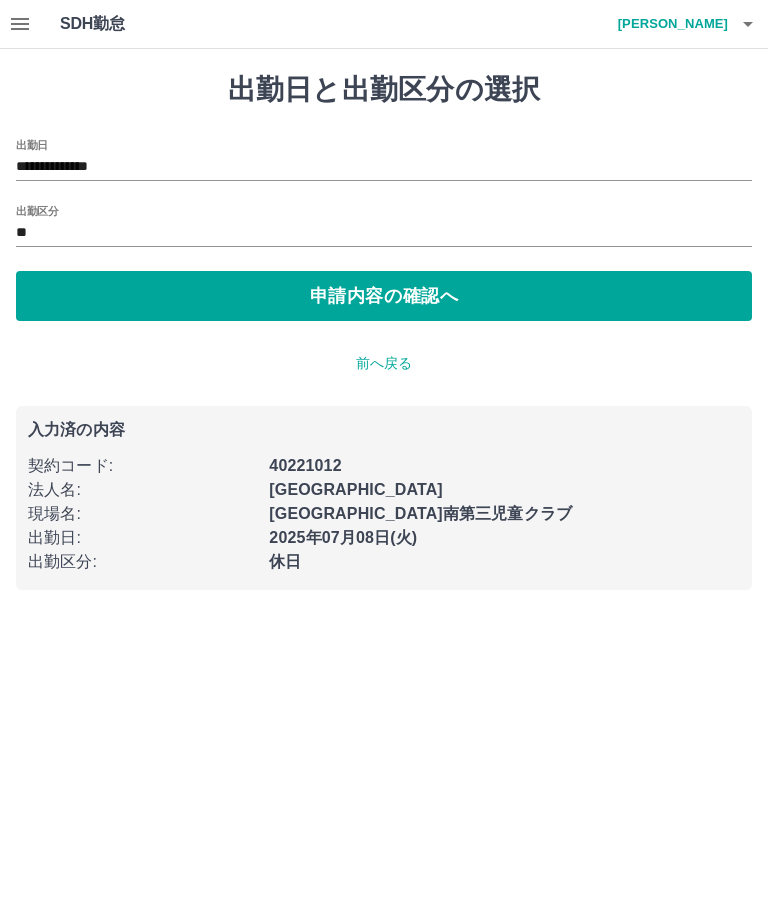 click on "**********" at bounding box center (384, 167) 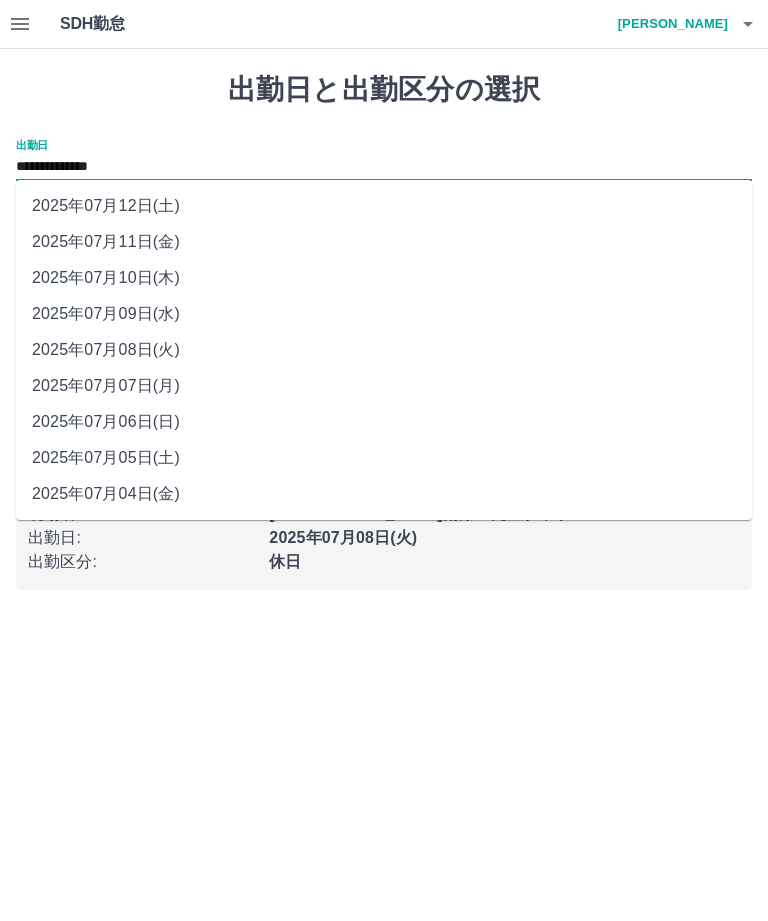 click on "2025年07月07日(月)" at bounding box center [384, 386] 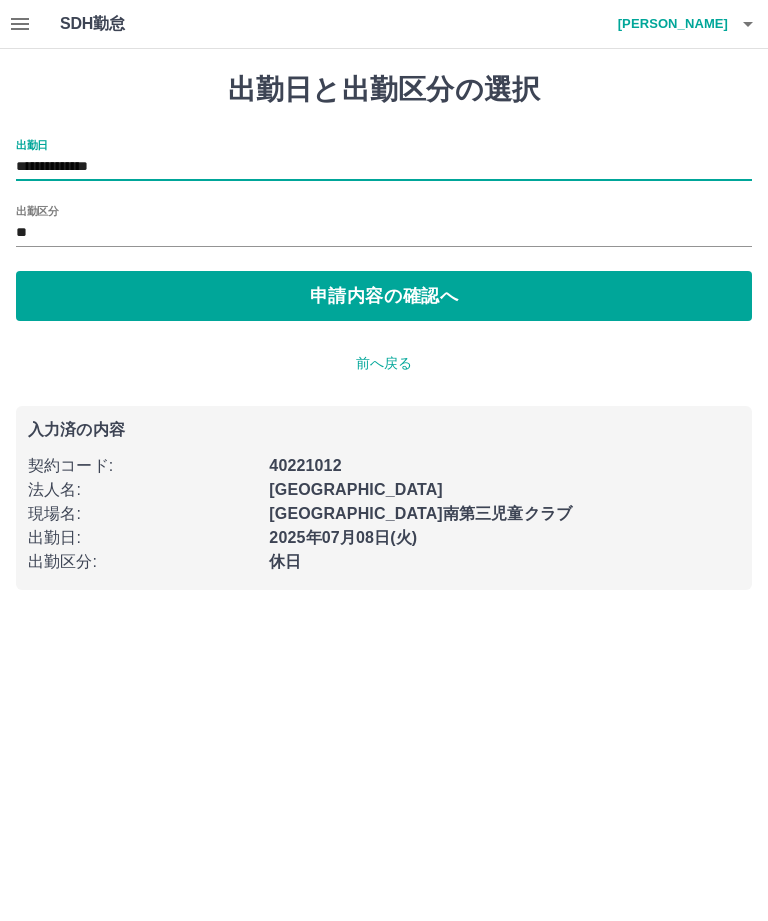 click on "申請内容の確認へ" at bounding box center (384, 296) 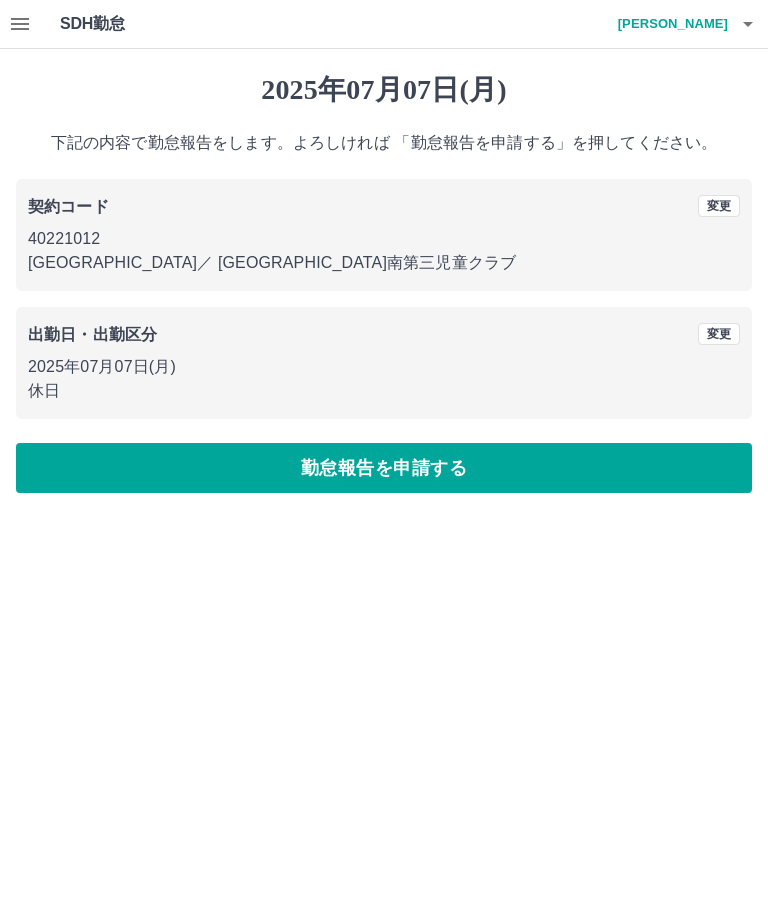 click on "勤怠報告を申請する" at bounding box center [384, 468] 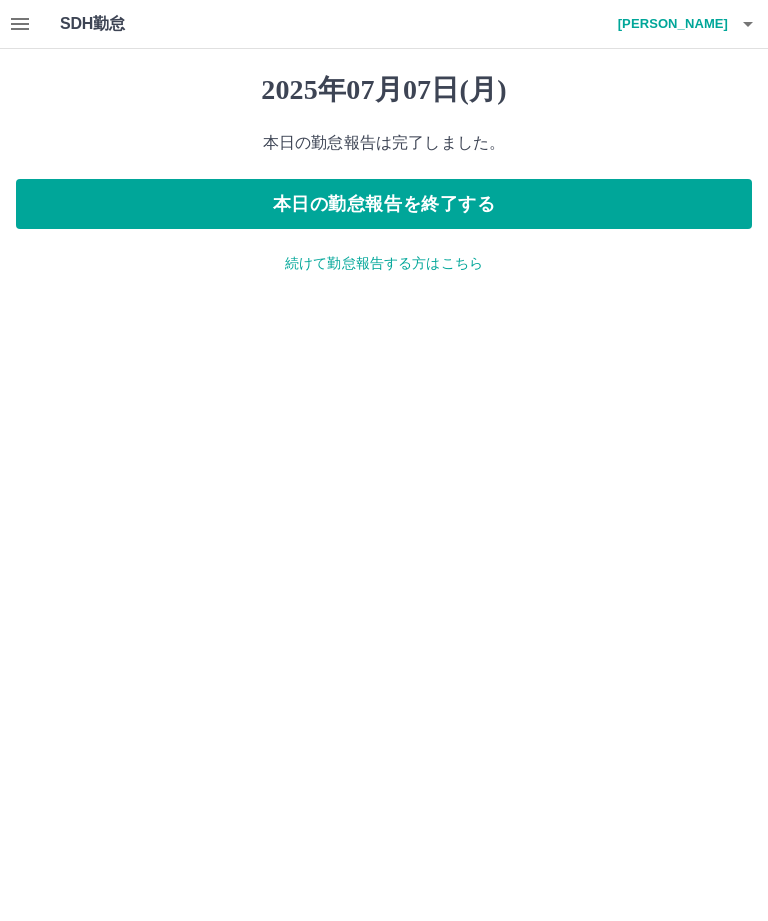 click on "本日の勤怠報告を終了する" at bounding box center [384, 204] 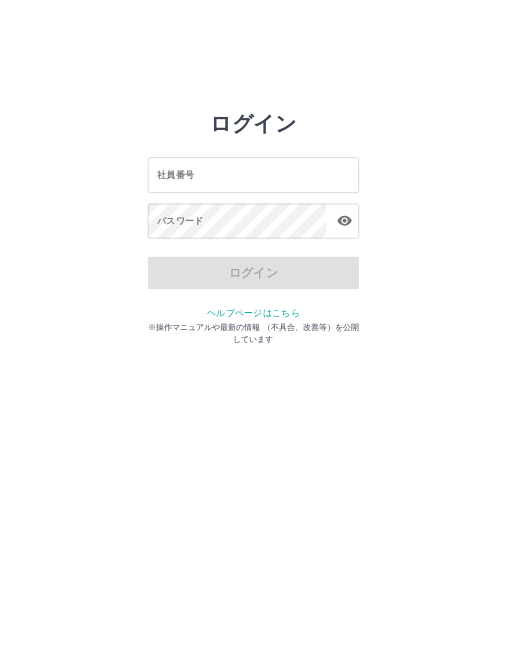 scroll, scrollTop: 0, scrollLeft: 0, axis: both 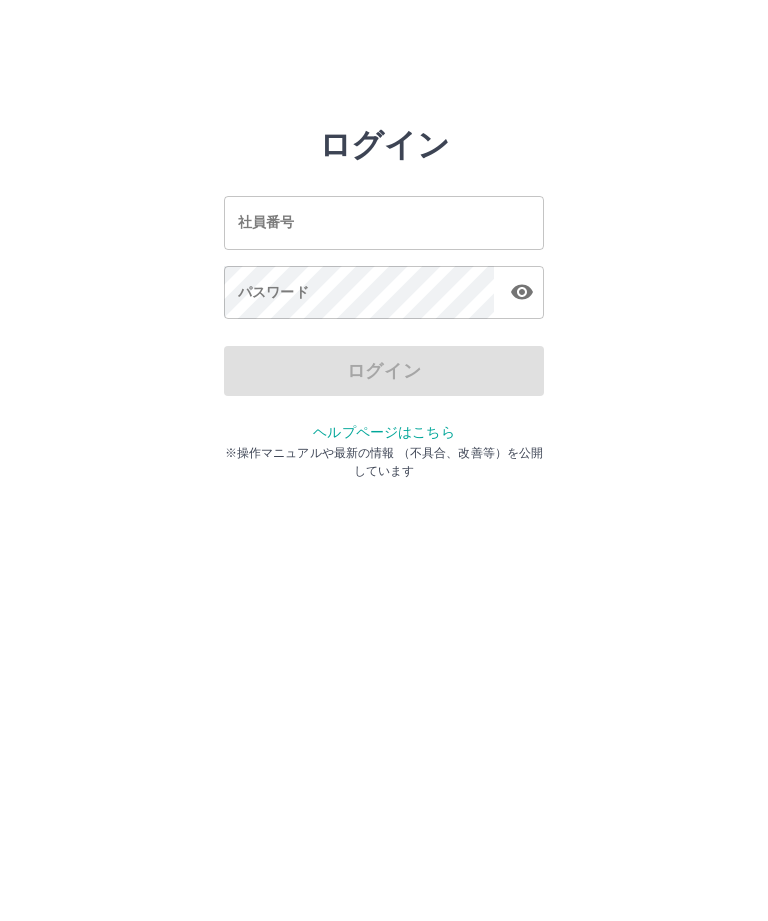 click on "社員番号" at bounding box center (384, 222) 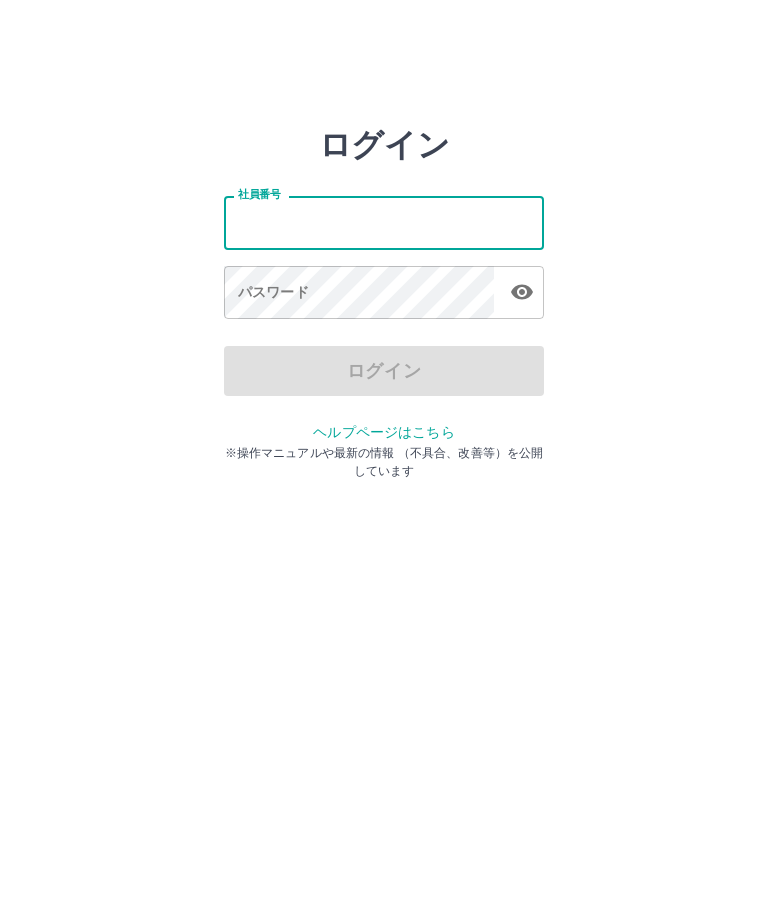 click on "社員番号" at bounding box center (384, 222) 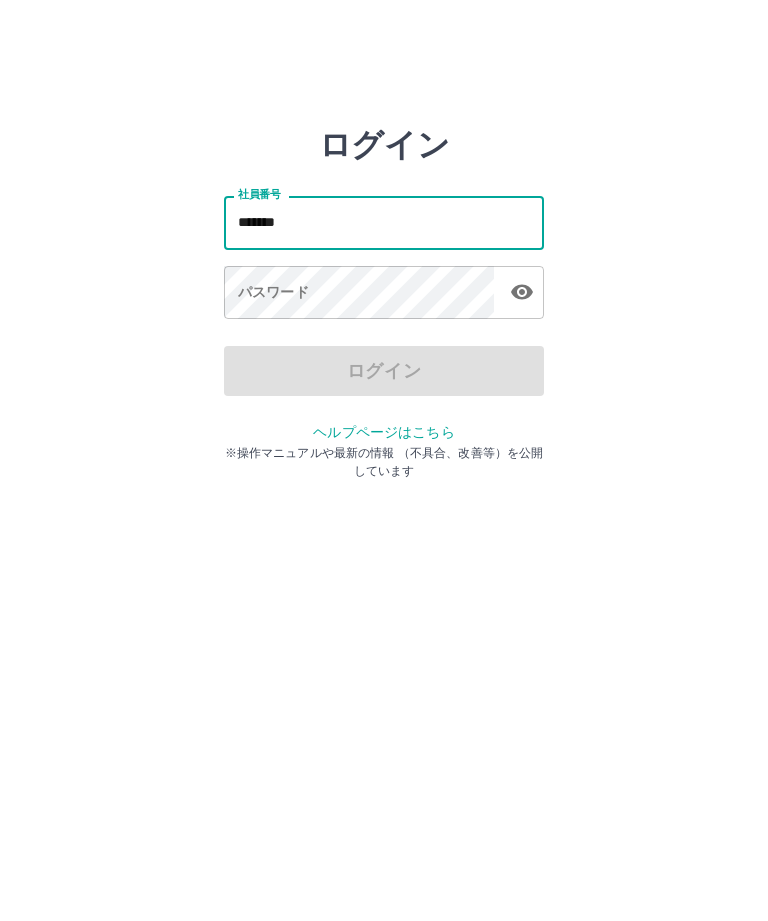 type on "*******" 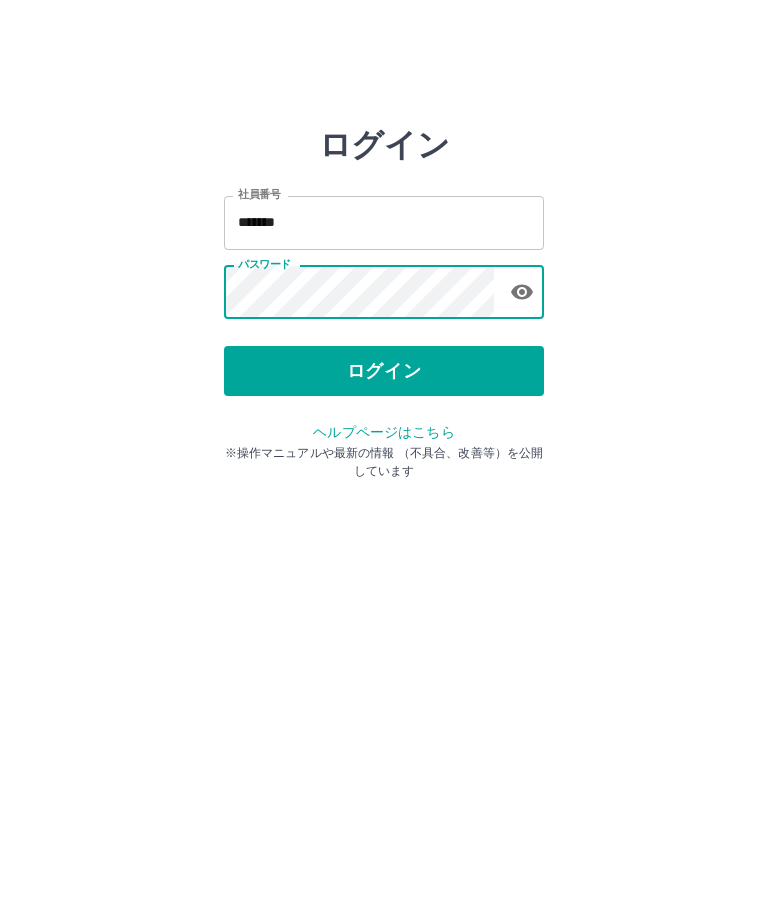 click on "ログイン" at bounding box center [384, 371] 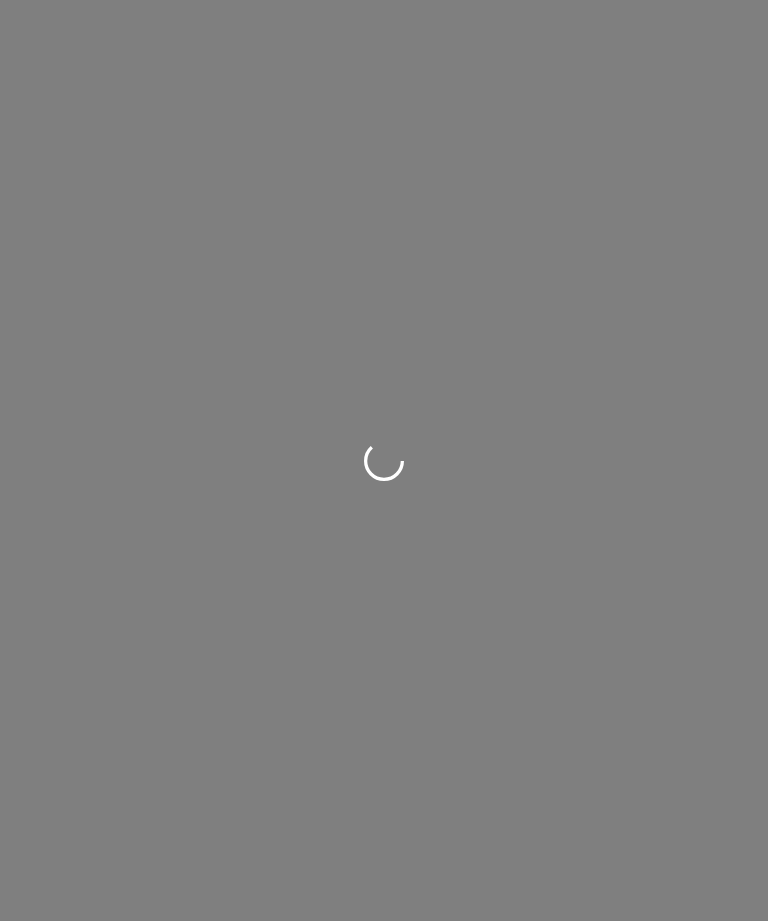 scroll, scrollTop: 0, scrollLeft: 0, axis: both 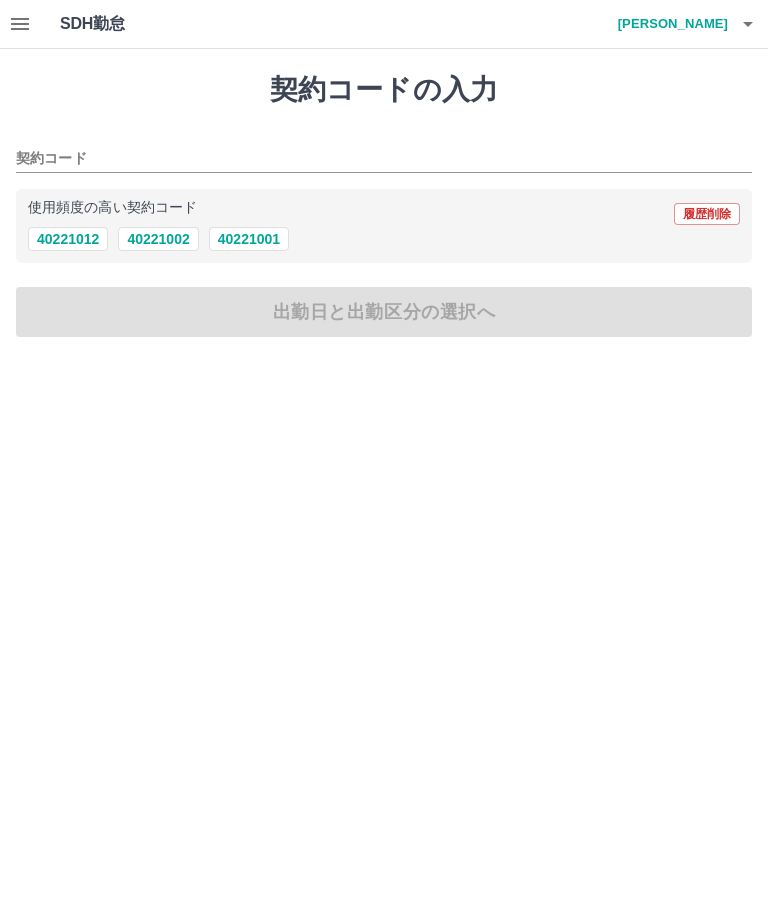 click on "40221002" at bounding box center [158, 239] 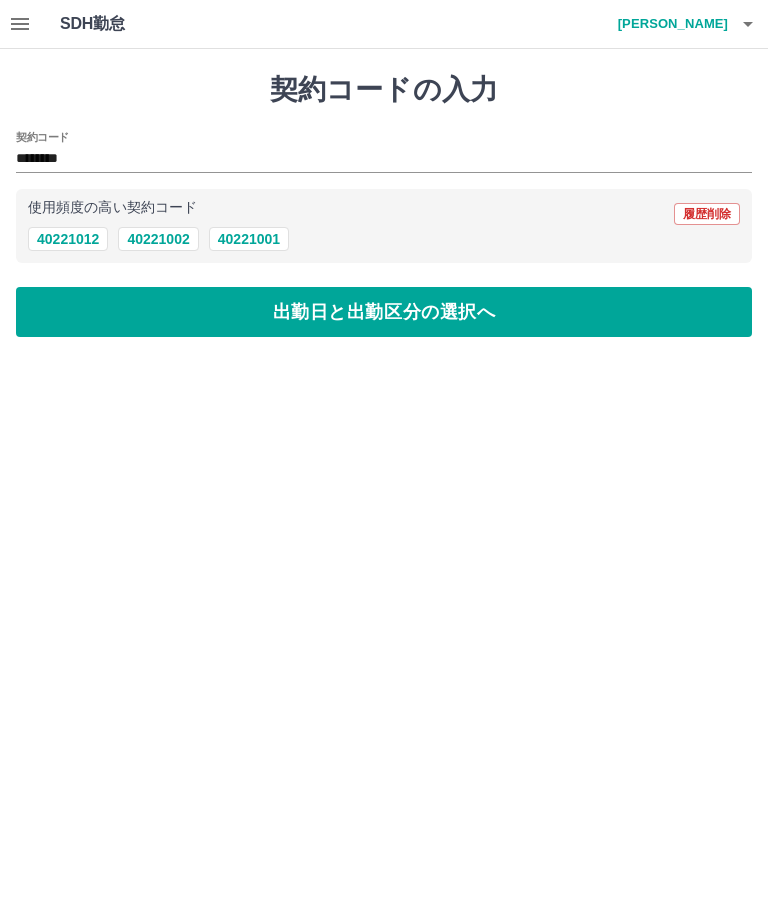 click on "出勤日と出勤区分の選択へ" at bounding box center (384, 312) 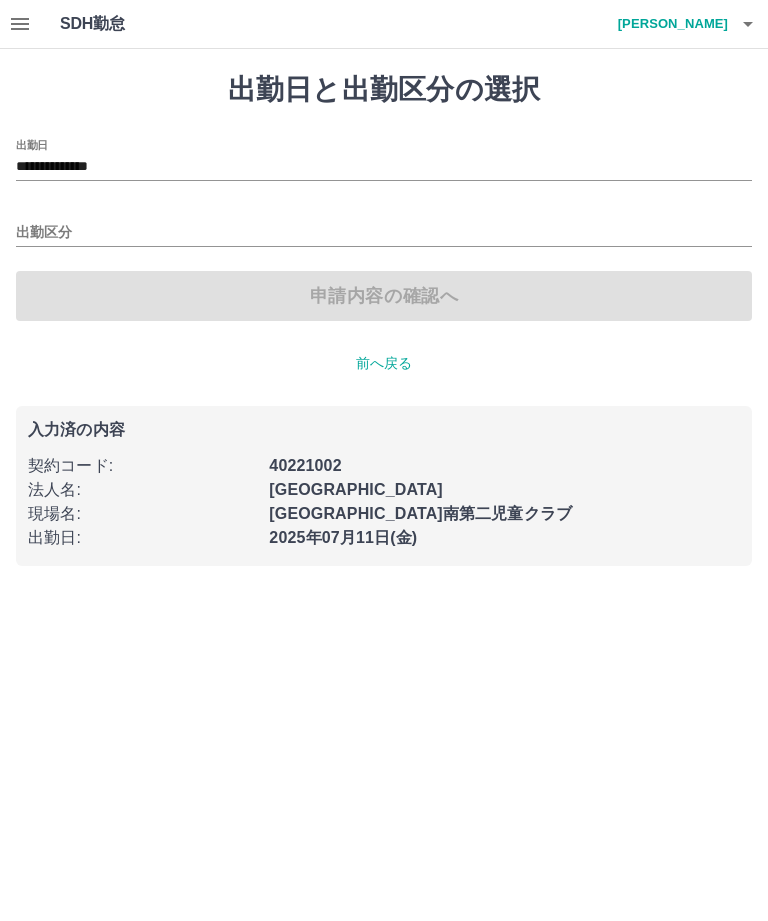 click on "出勤区分" at bounding box center [384, 233] 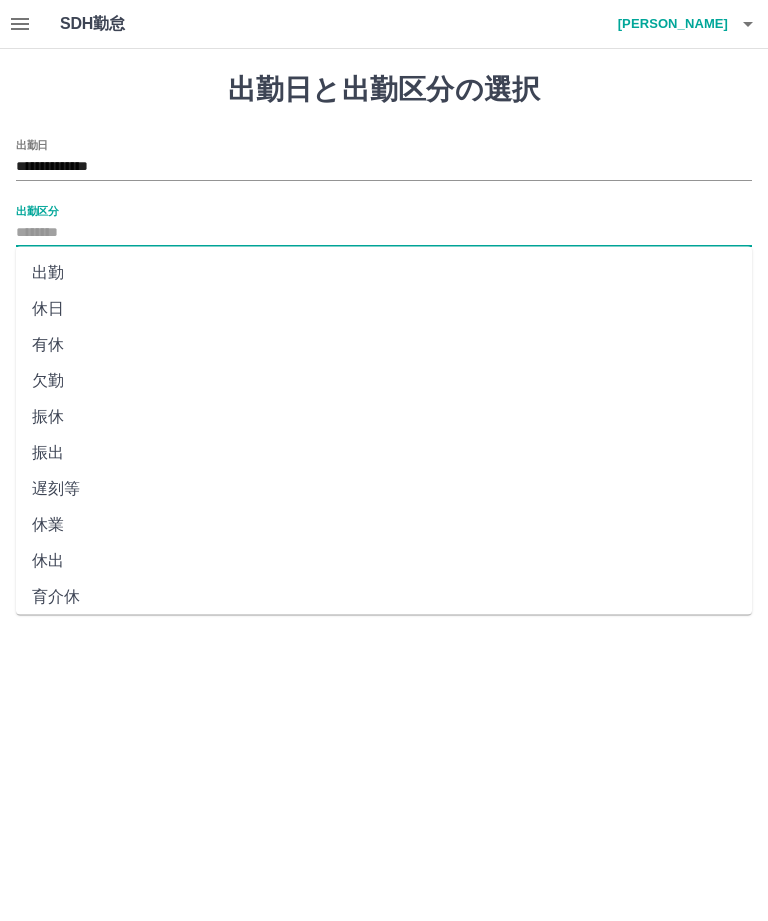 click on "出勤" at bounding box center (384, 273) 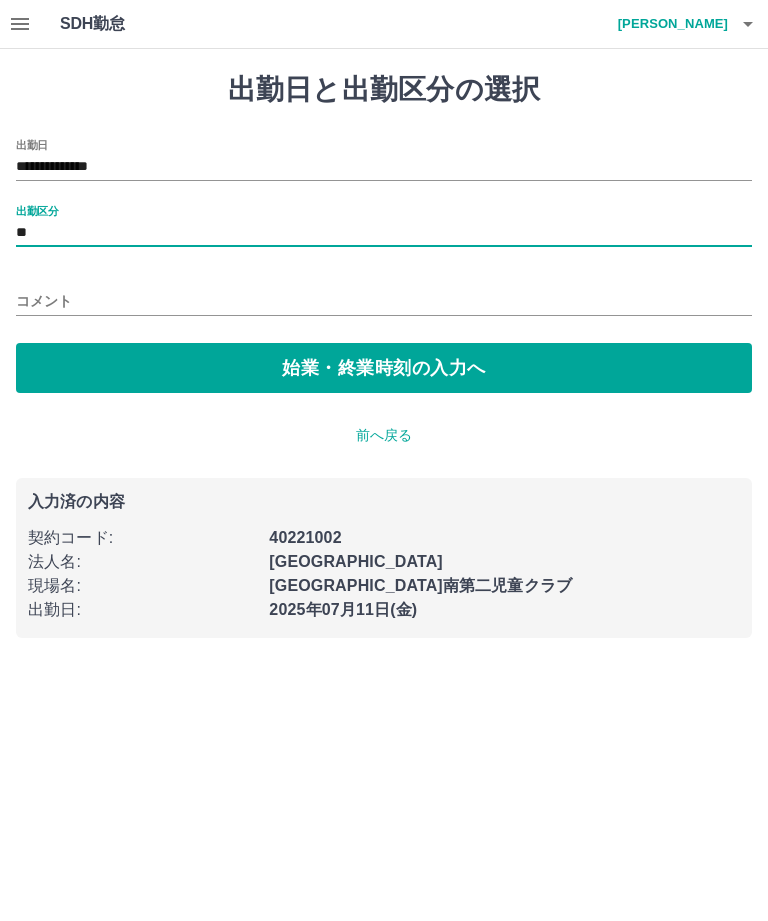 click on "始業・終業時刻の入力へ" at bounding box center (384, 368) 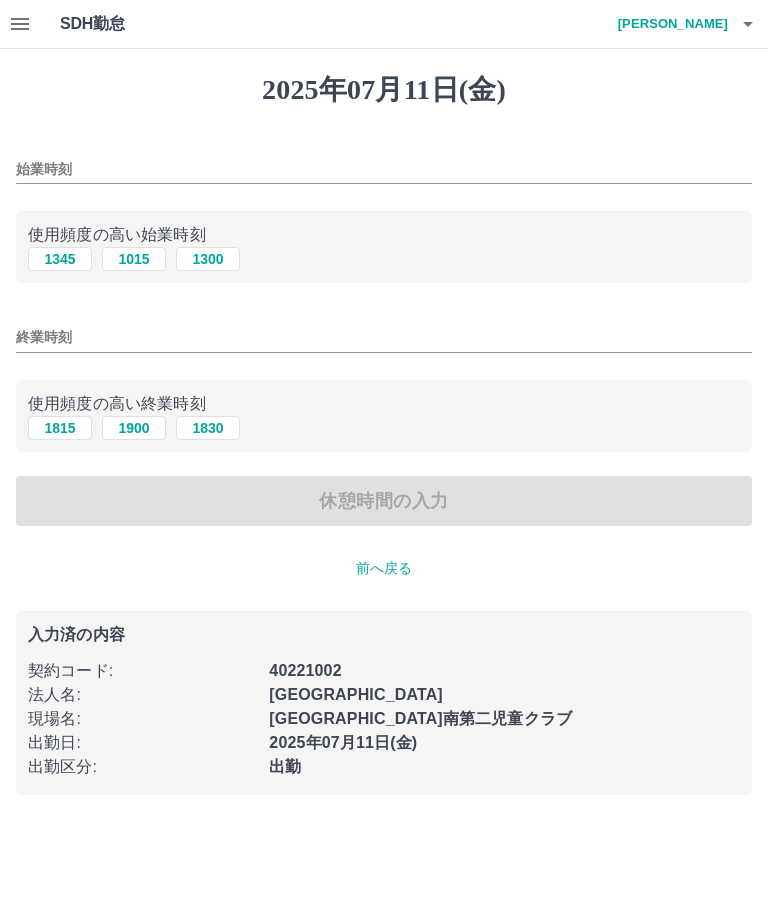 click on "1015" at bounding box center [134, 259] 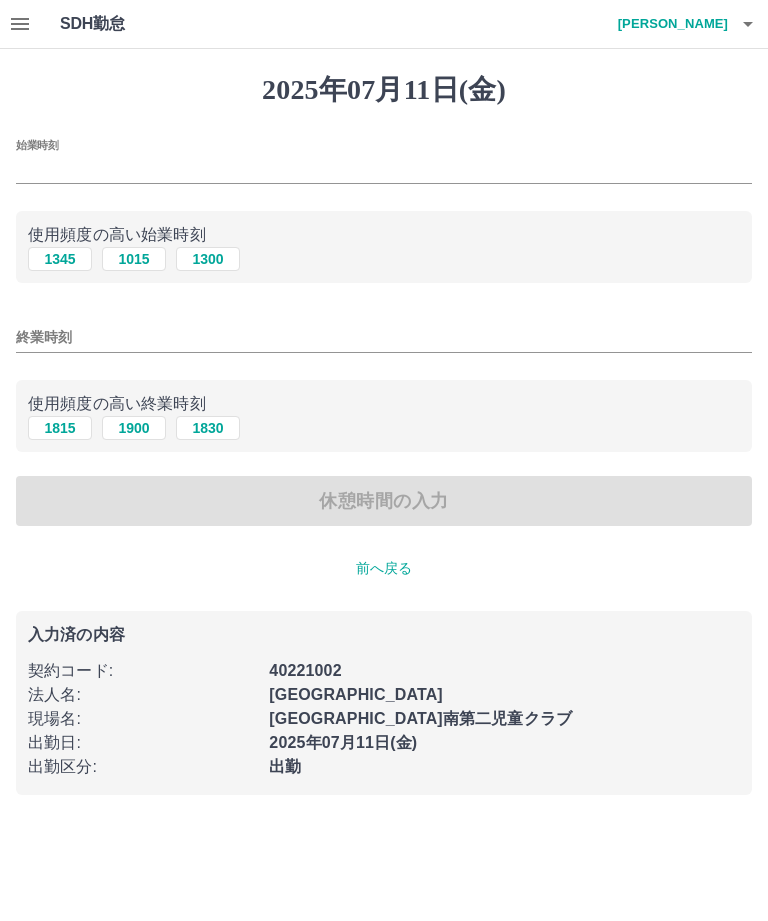 type on "****" 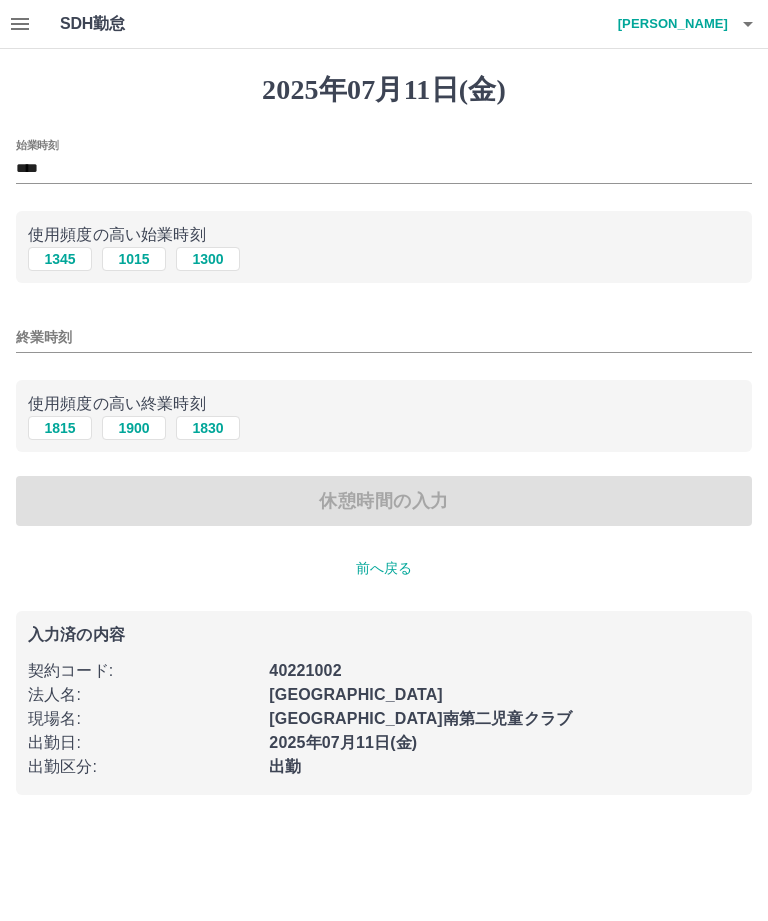 click on "1815" at bounding box center [60, 428] 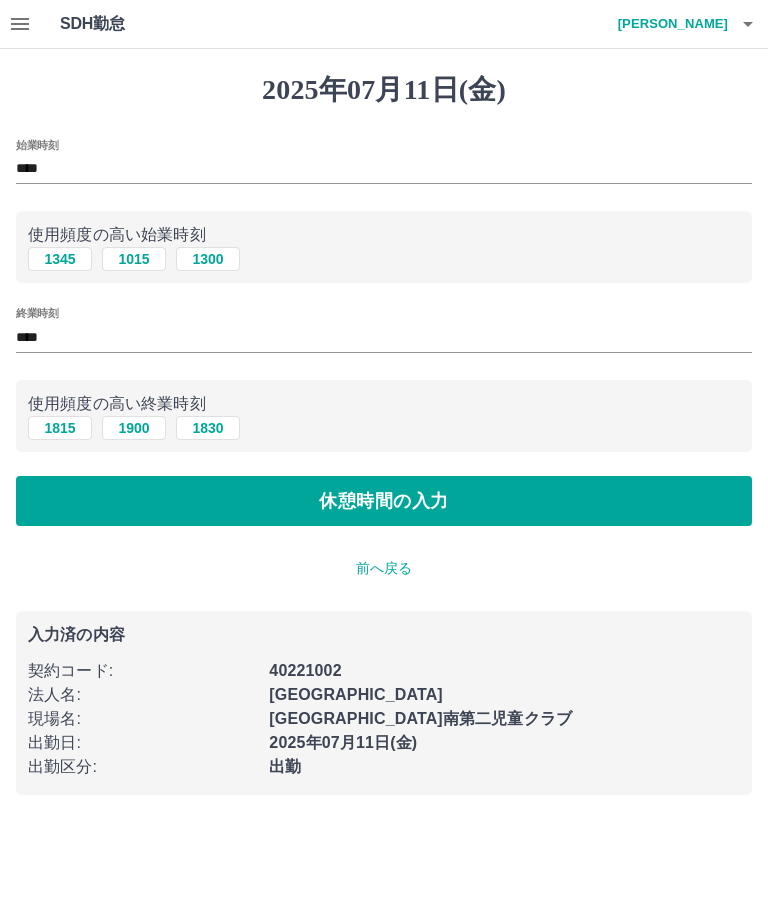 click on "休憩時間の入力" at bounding box center [384, 501] 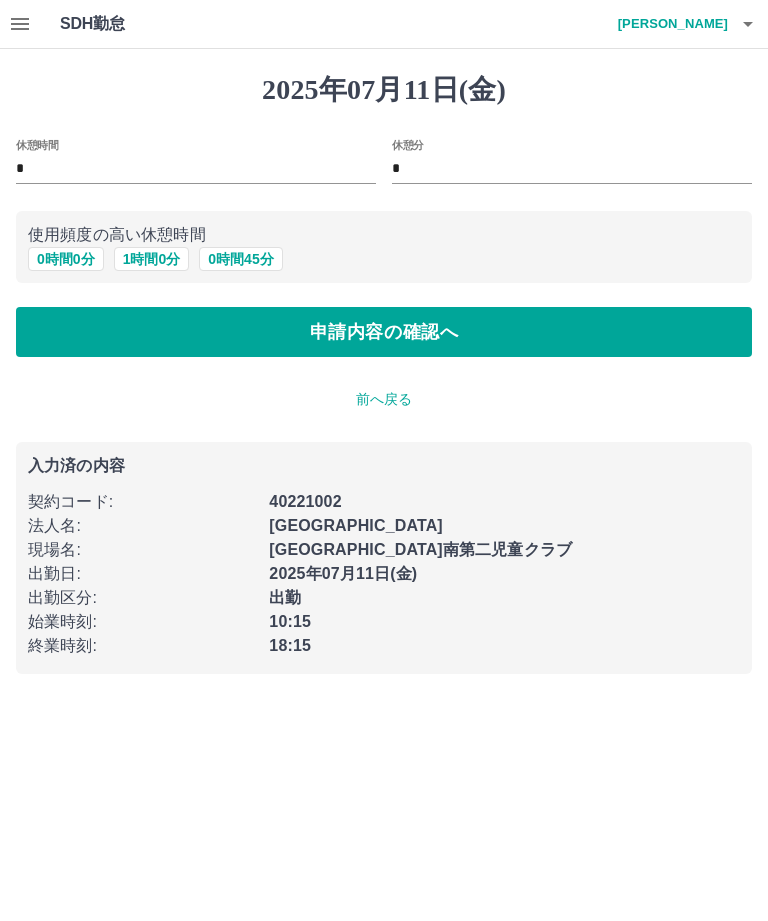 click on "1 時間 0 分" at bounding box center (152, 259) 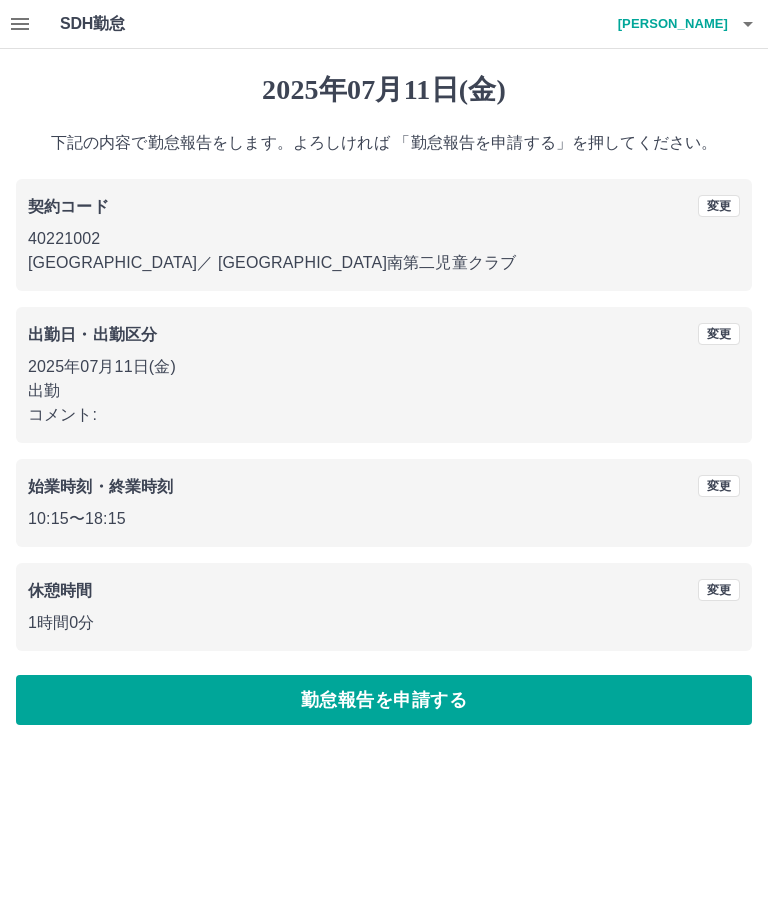 click on "勤怠報告を申請する" at bounding box center (384, 700) 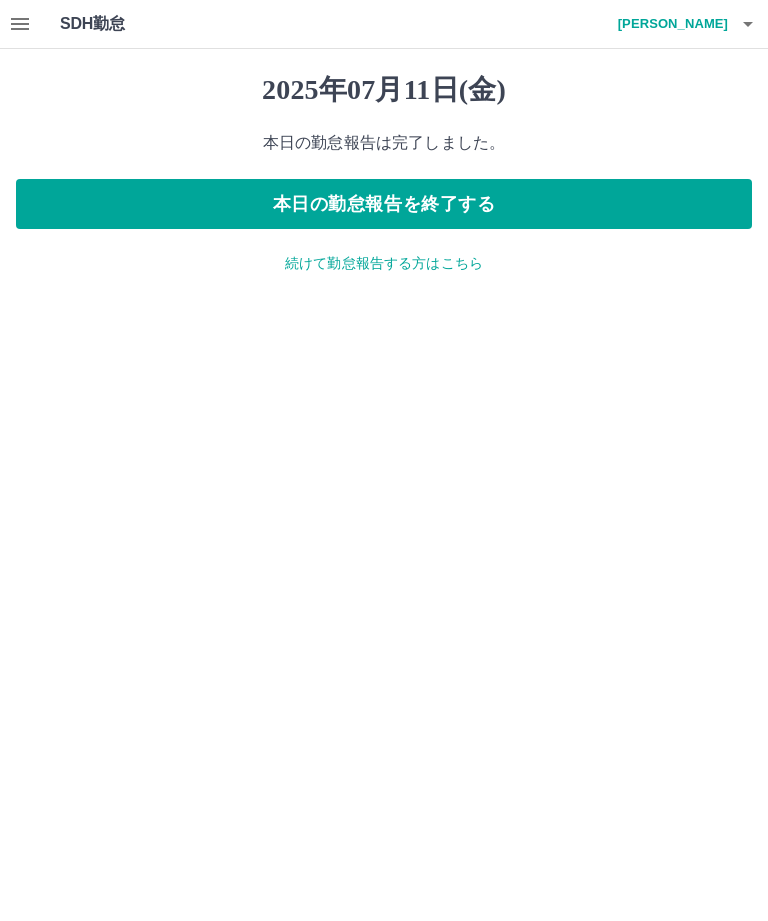 click on "本日の勤怠報告を終了する" at bounding box center (384, 204) 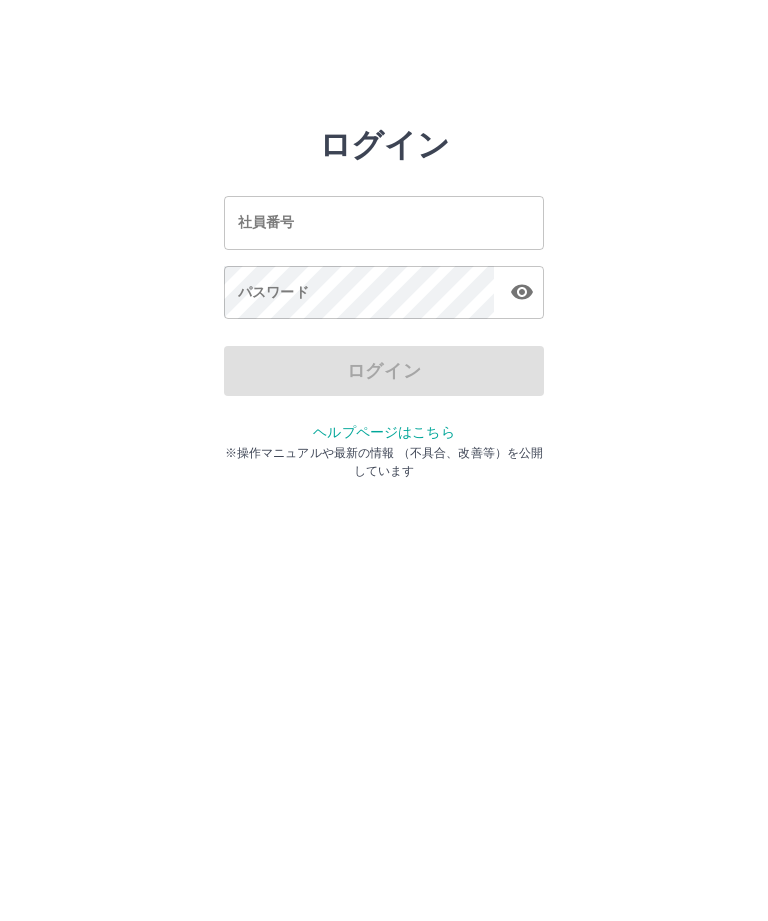 scroll, scrollTop: 0, scrollLeft: 0, axis: both 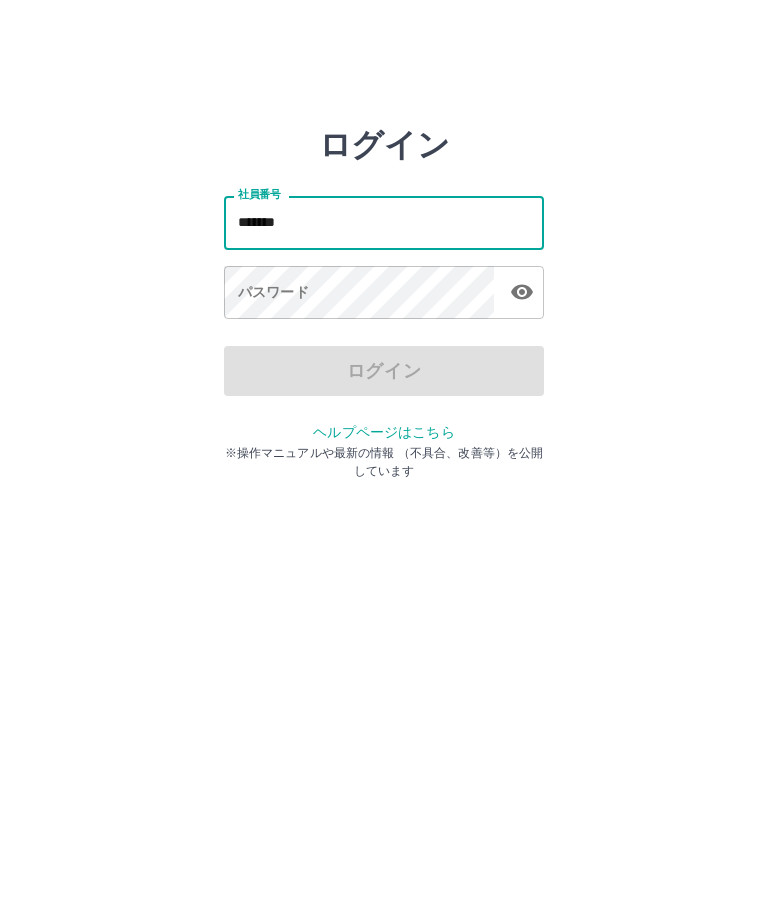 type on "*******" 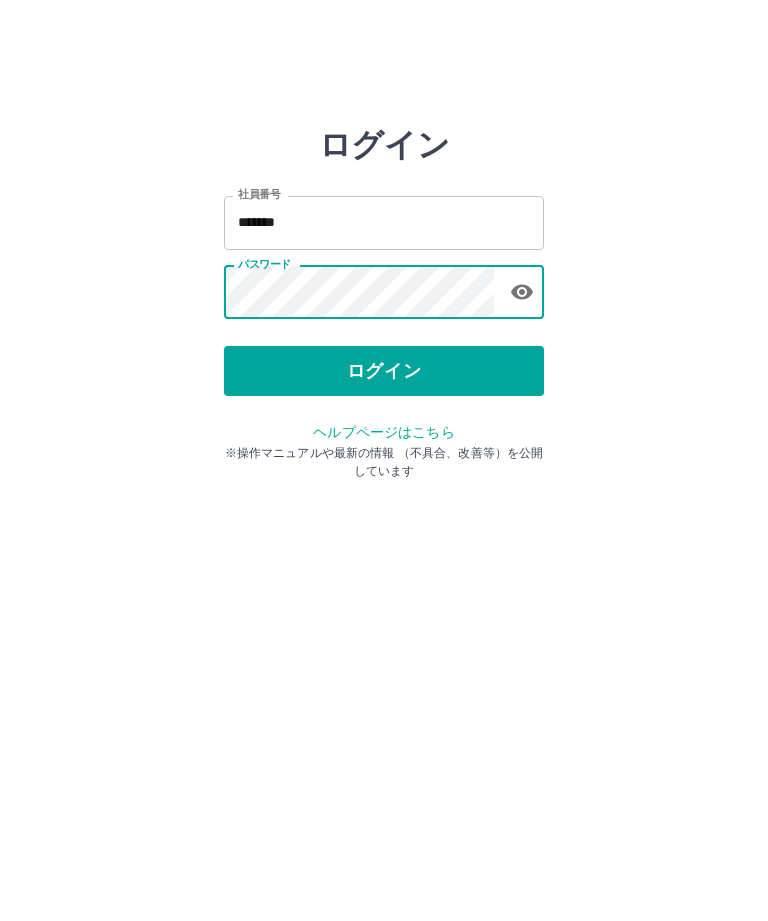 click on "ログイン" at bounding box center [384, 371] 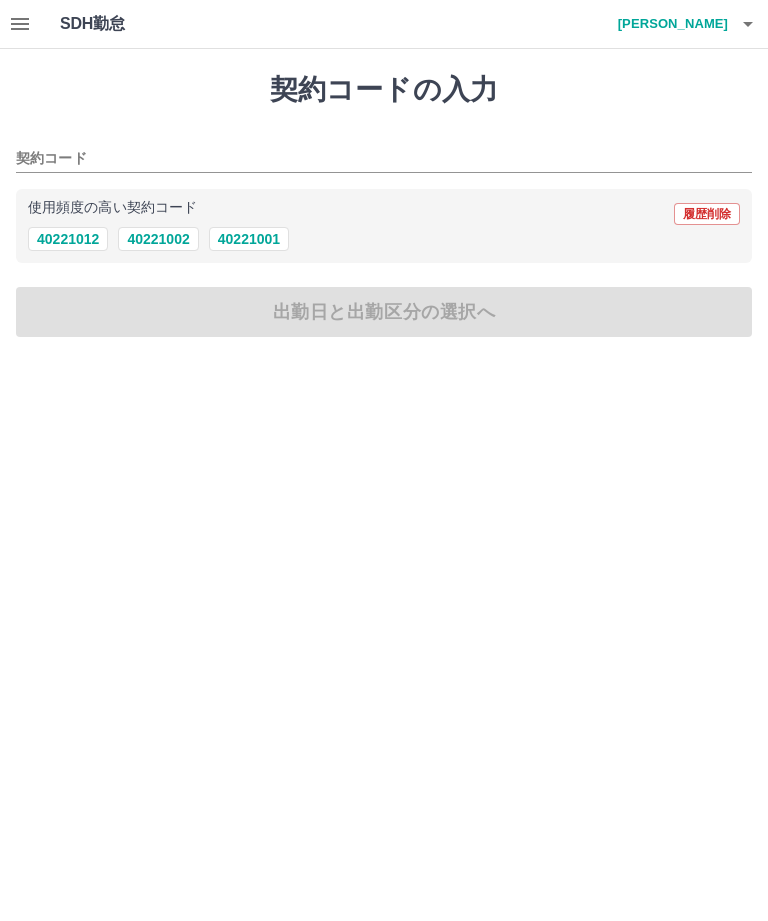 scroll, scrollTop: 0, scrollLeft: 0, axis: both 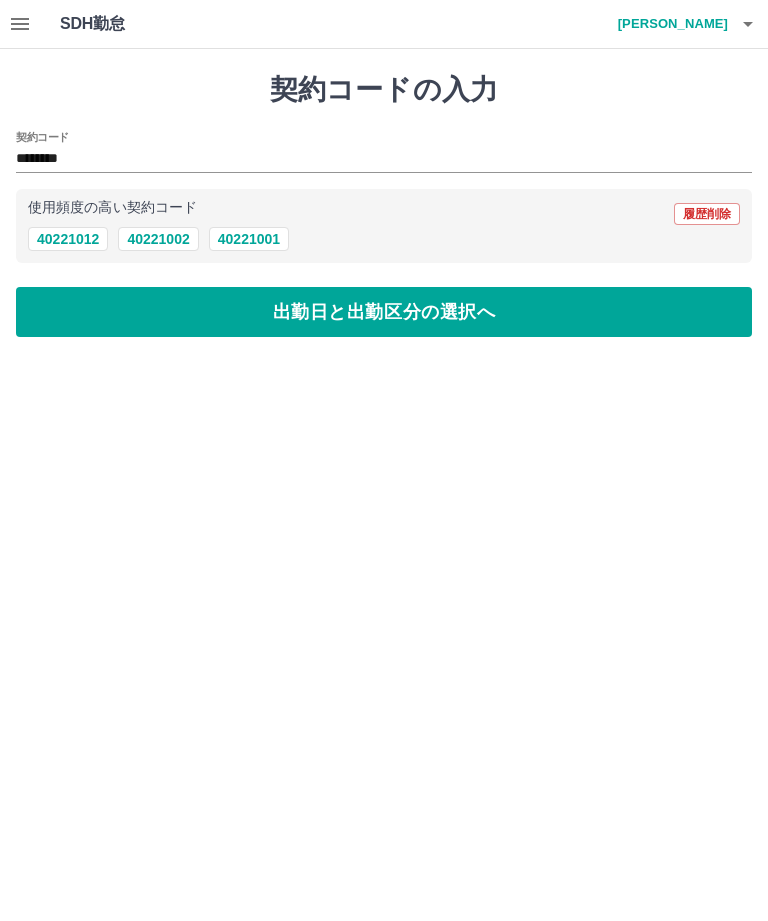 click on "出勤日と出勤区分の選択へ" at bounding box center (384, 312) 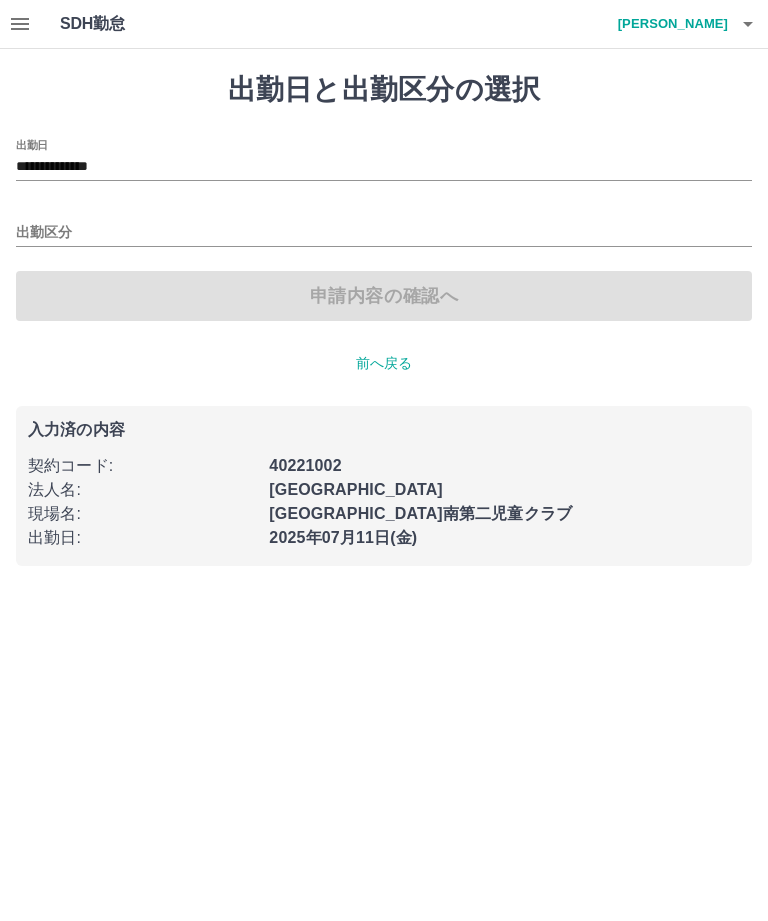 click on "出勤区分" at bounding box center [384, 233] 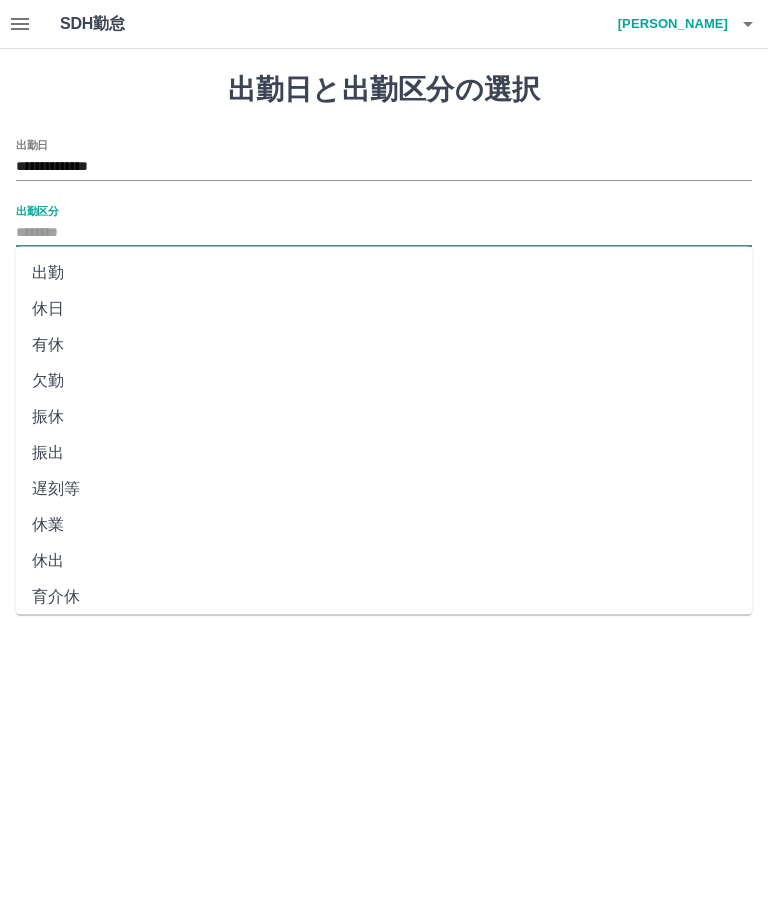 click on "出勤" at bounding box center [384, 273] 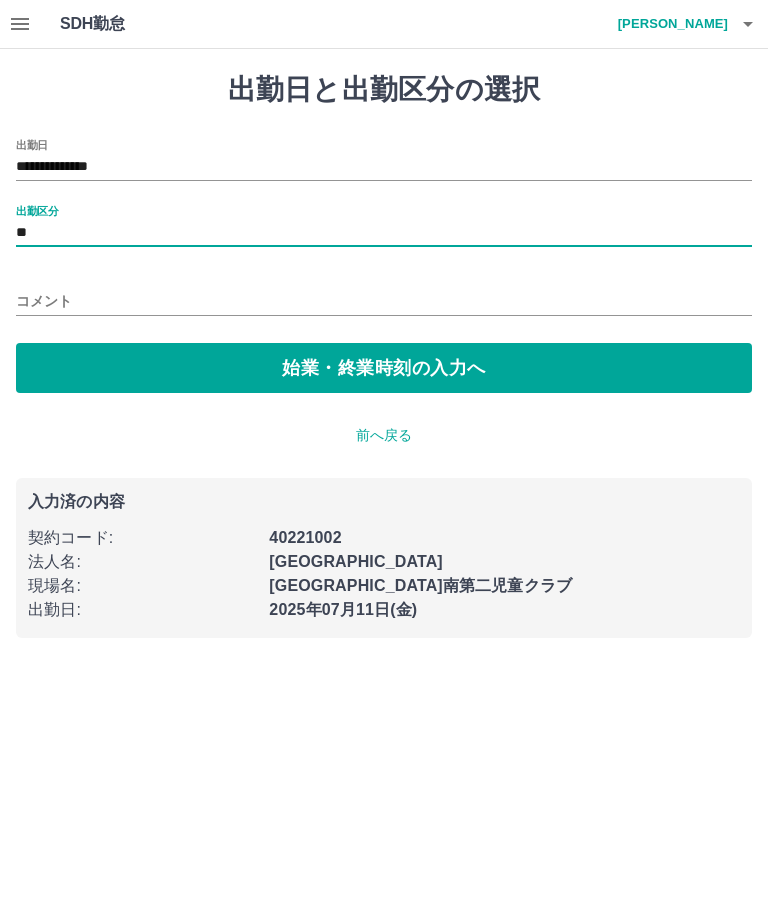 click on "始業・終業時刻の入力へ" at bounding box center (384, 368) 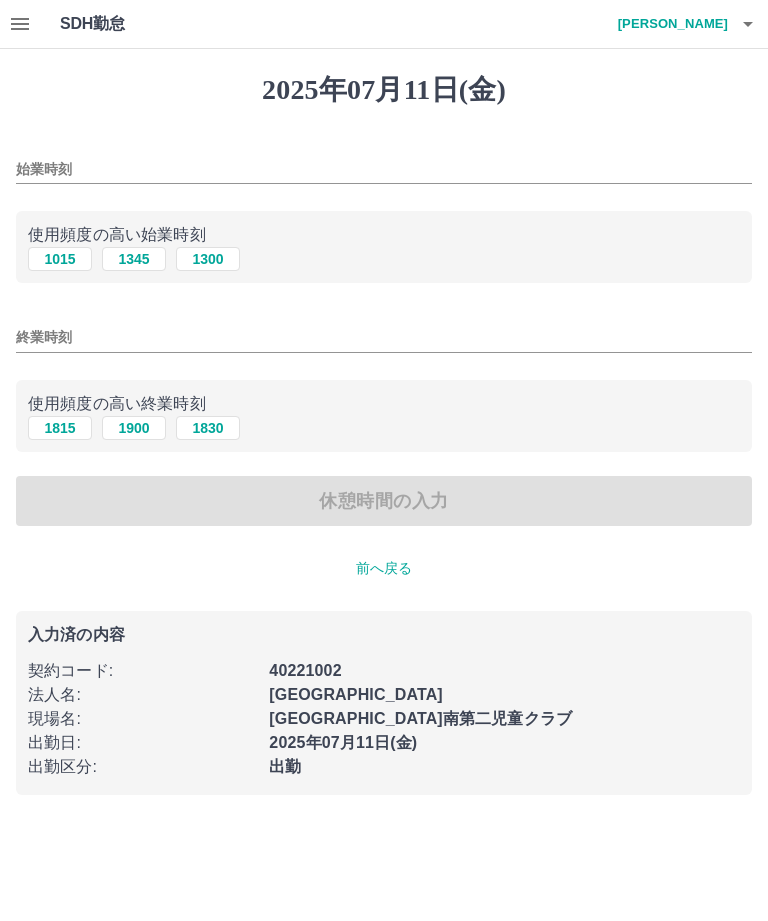 click on "始業時刻" at bounding box center [384, 169] 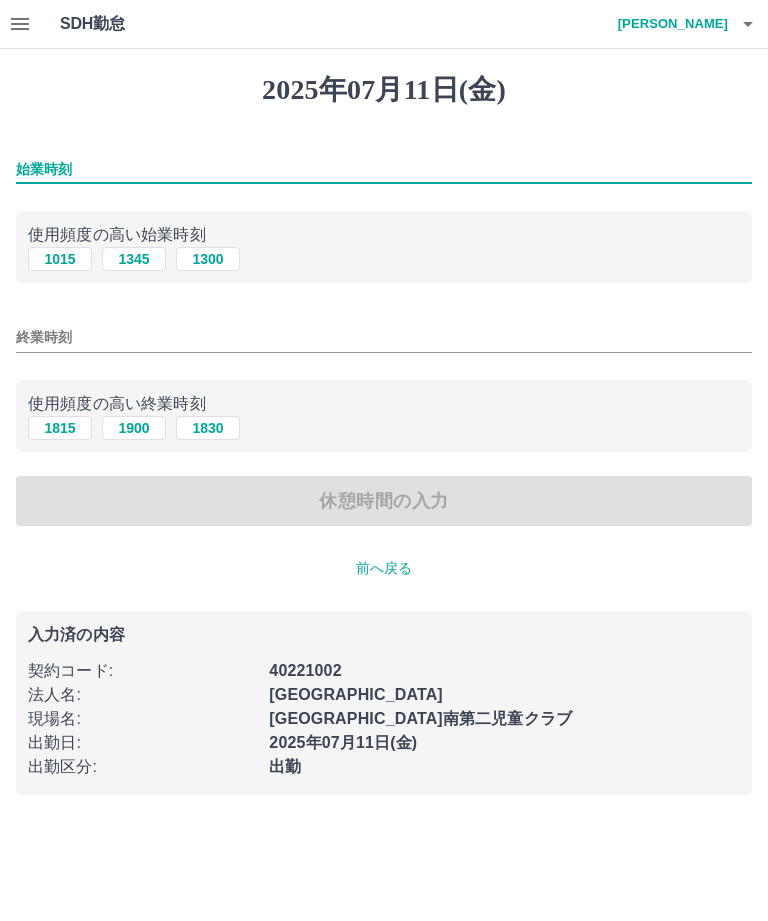 click on "1300" at bounding box center (208, 259) 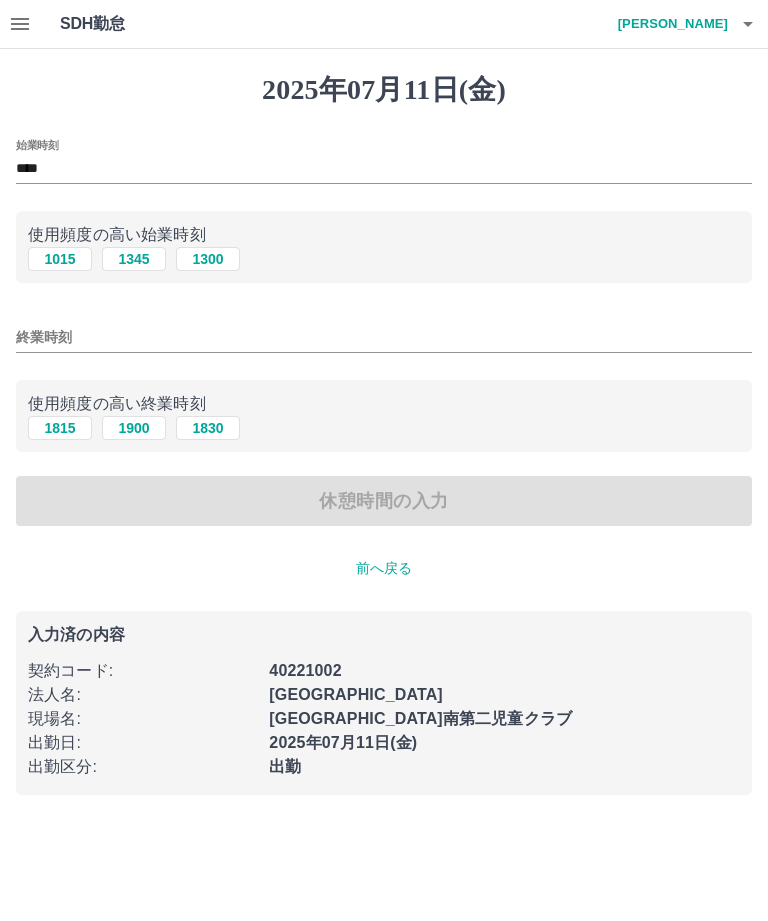 click on "1830" at bounding box center [208, 428] 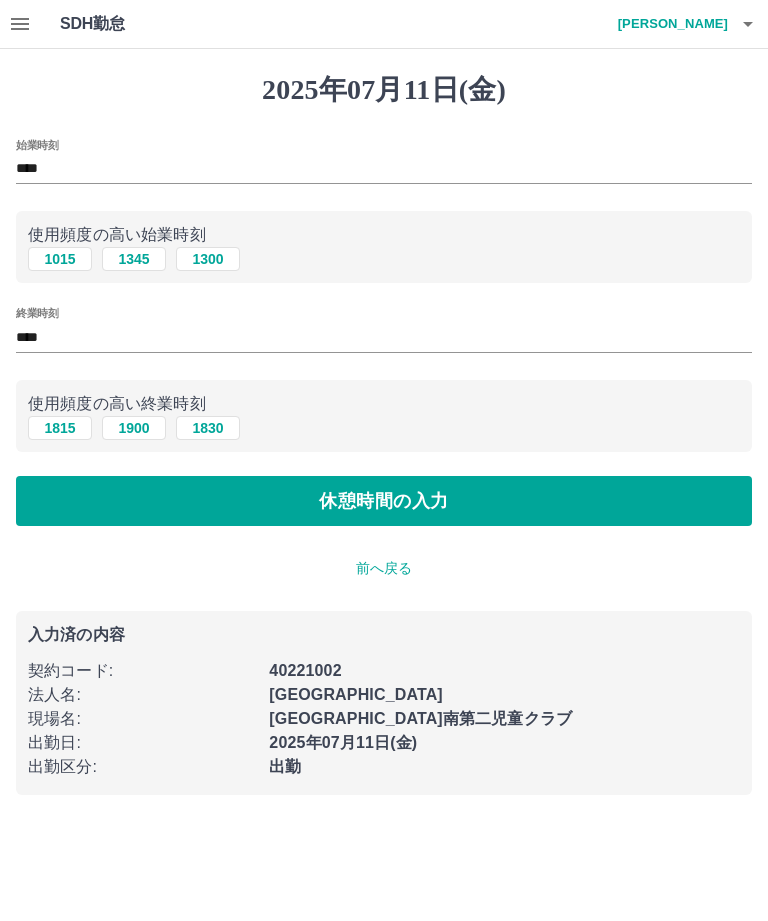 click on "休憩時間の入力" at bounding box center [384, 501] 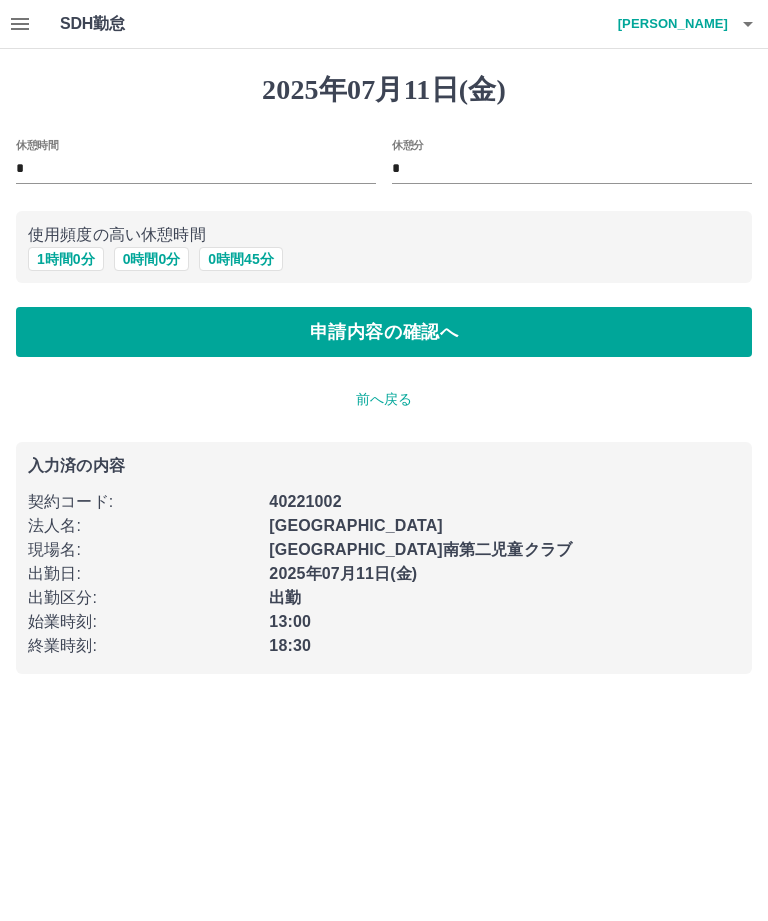click on "申請内容の確認へ" at bounding box center [384, 332] 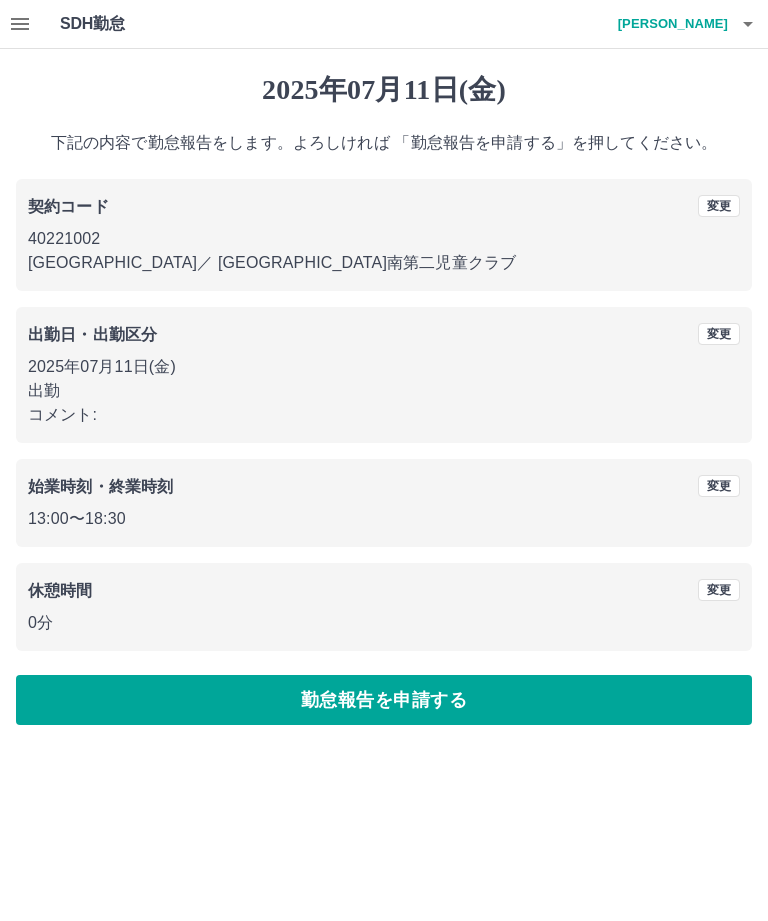 click on "勤怠報告を申請する" at bounding box center [384, 700] 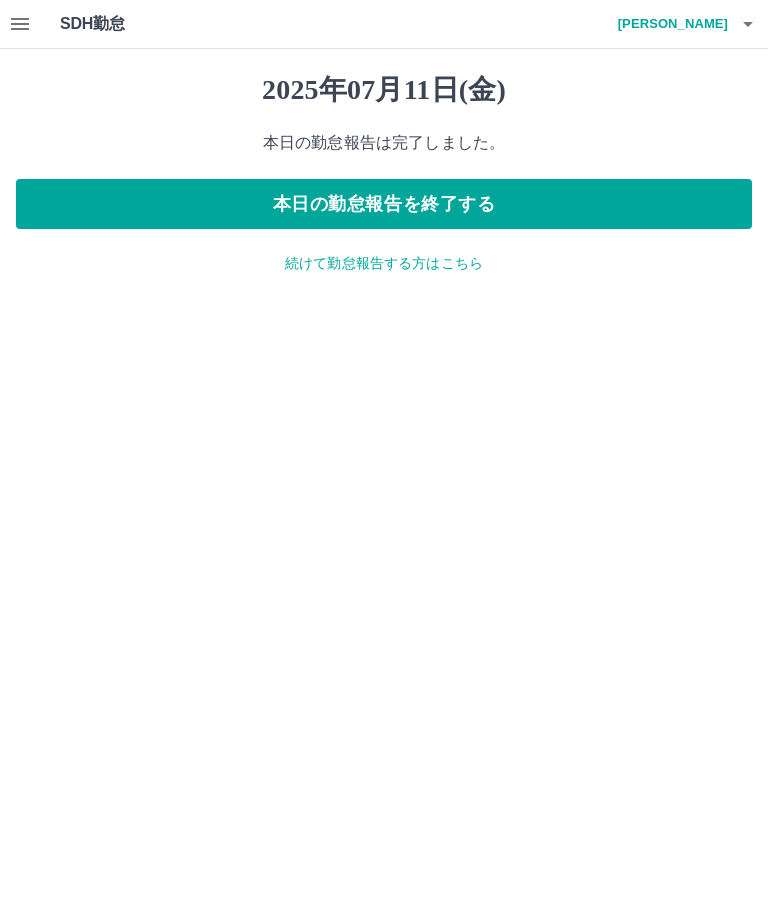 click on "続けて勤怠報告する方はこちら" at bounding box center (384, 263) 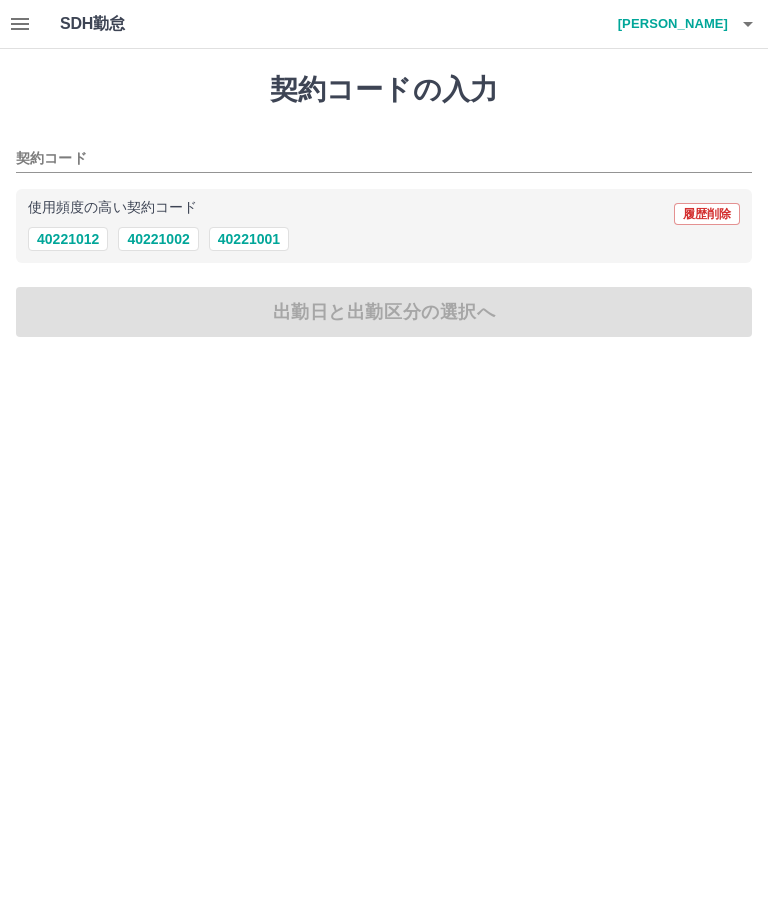 click on "契約コード" at bounding box center (369, 159) 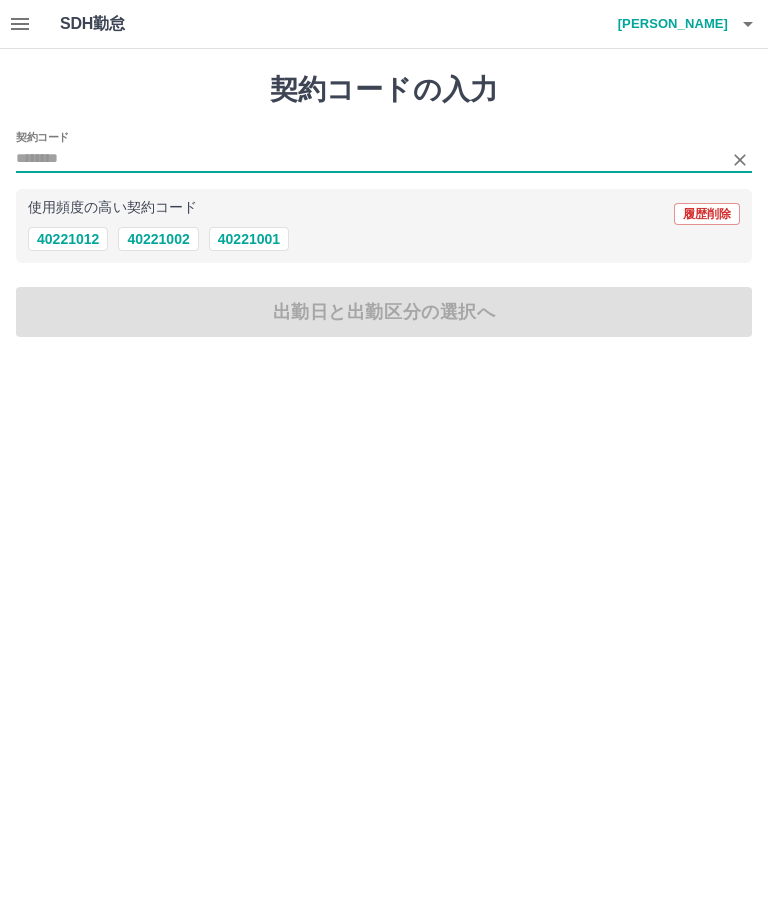 click on "40221001" at bounding box center (249, 239) 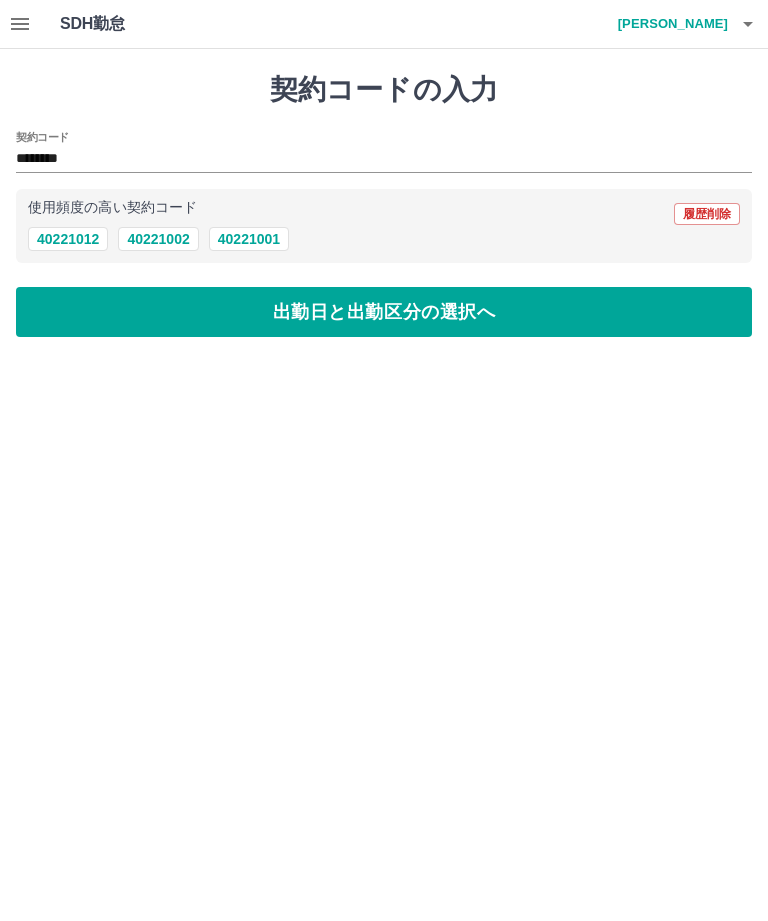click on "出勤日と出勤区分の選択へ" at bounding box center [384, 312] 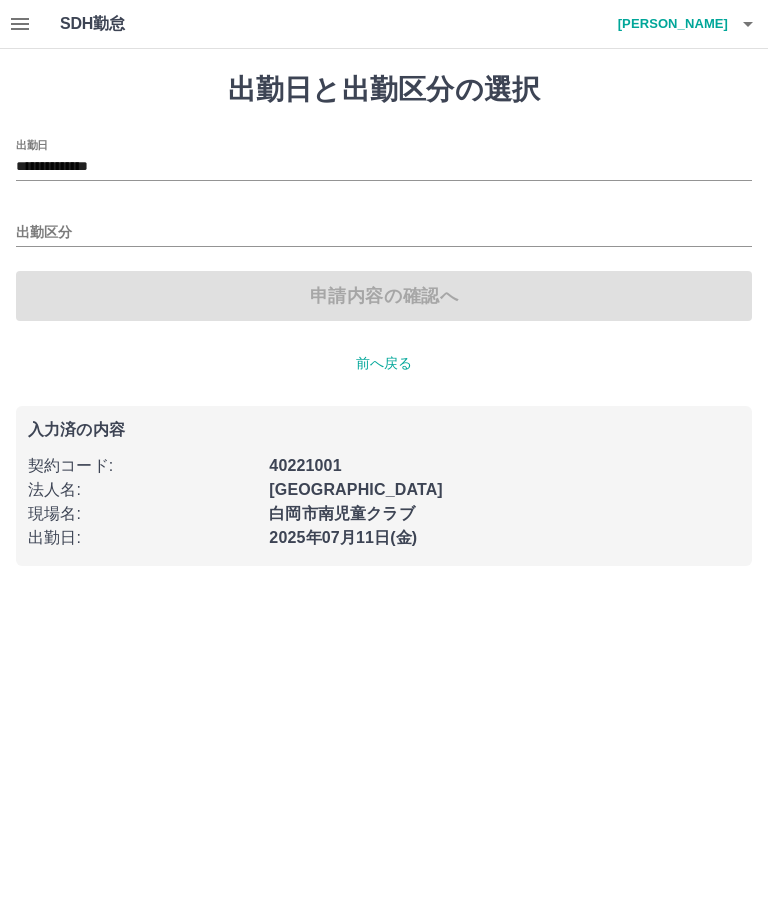 click on "**********" at bounding box center (384, 167) 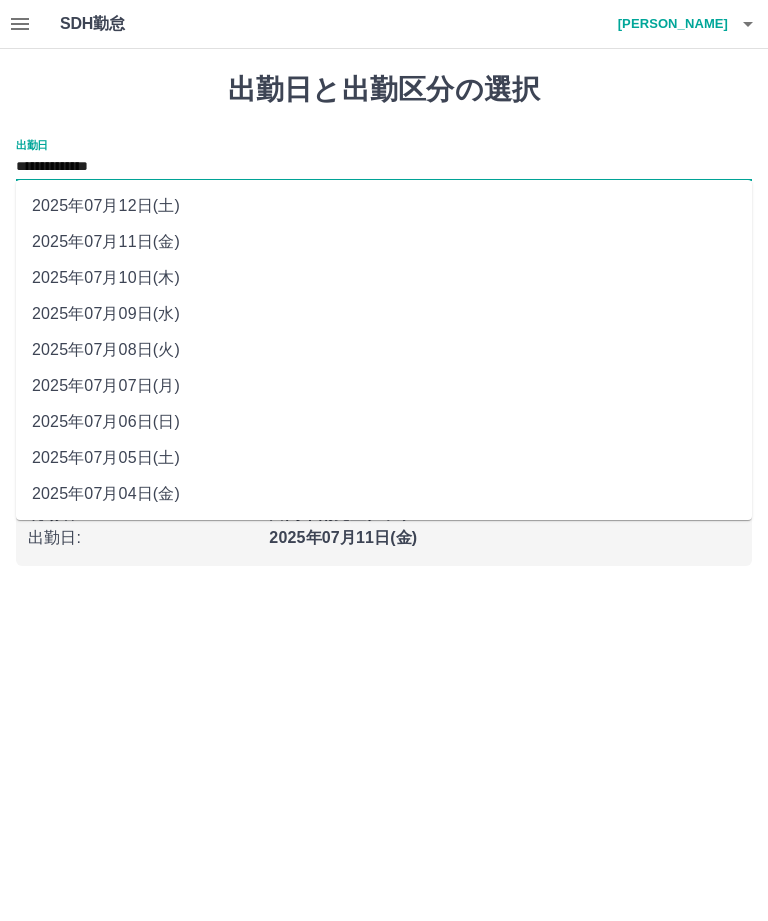 click on "2025年07月12日(土)" at bounding box center (384, 206) 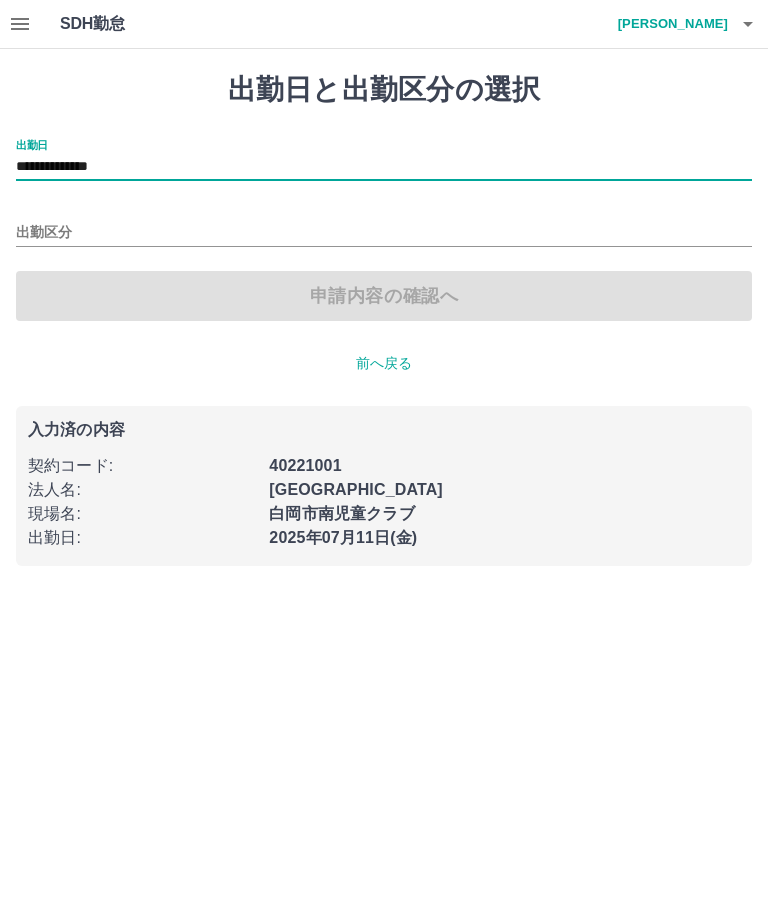 click on "出勤区分" at bounding box center (384, 233) 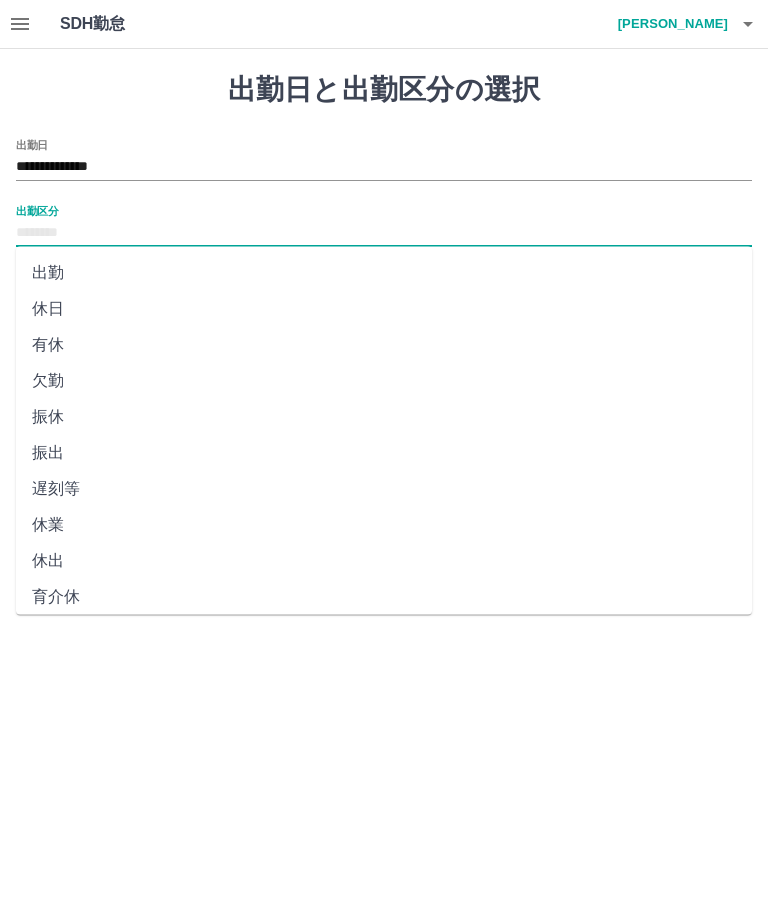 click on "休日" at bounding box center (384, 309) 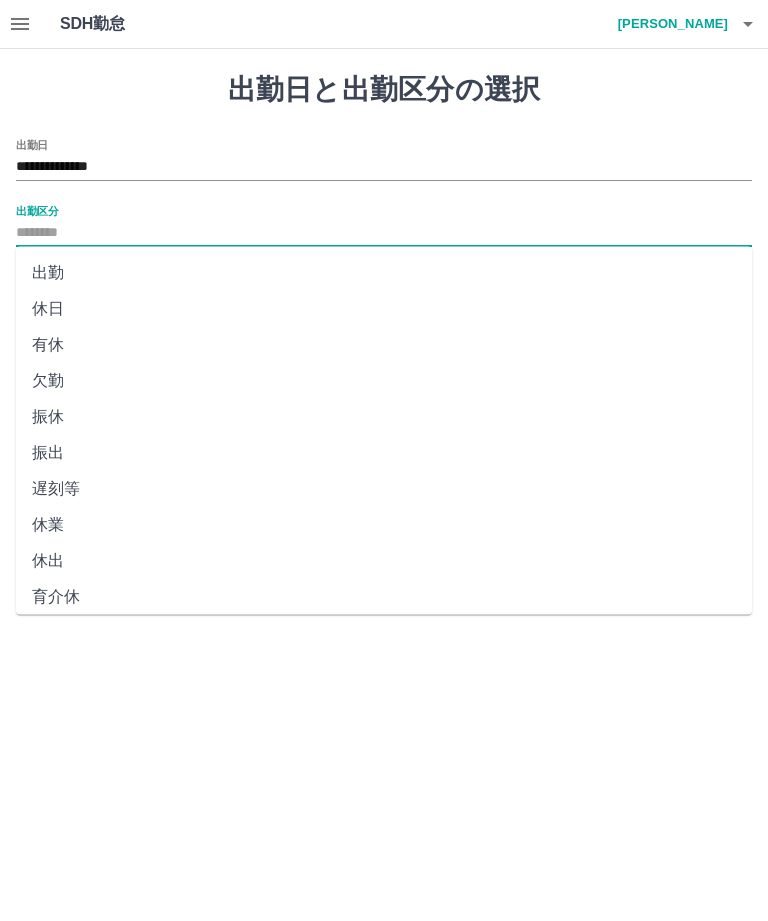 type on "**" 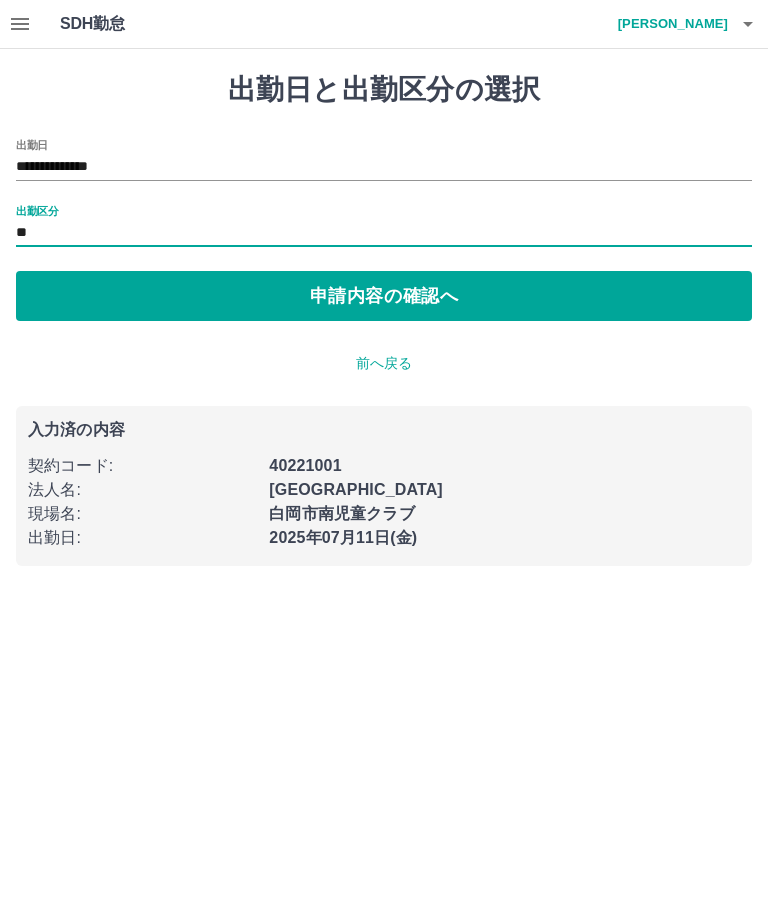 click on "申請内容の確認へ" at bounding box center (384, 296) 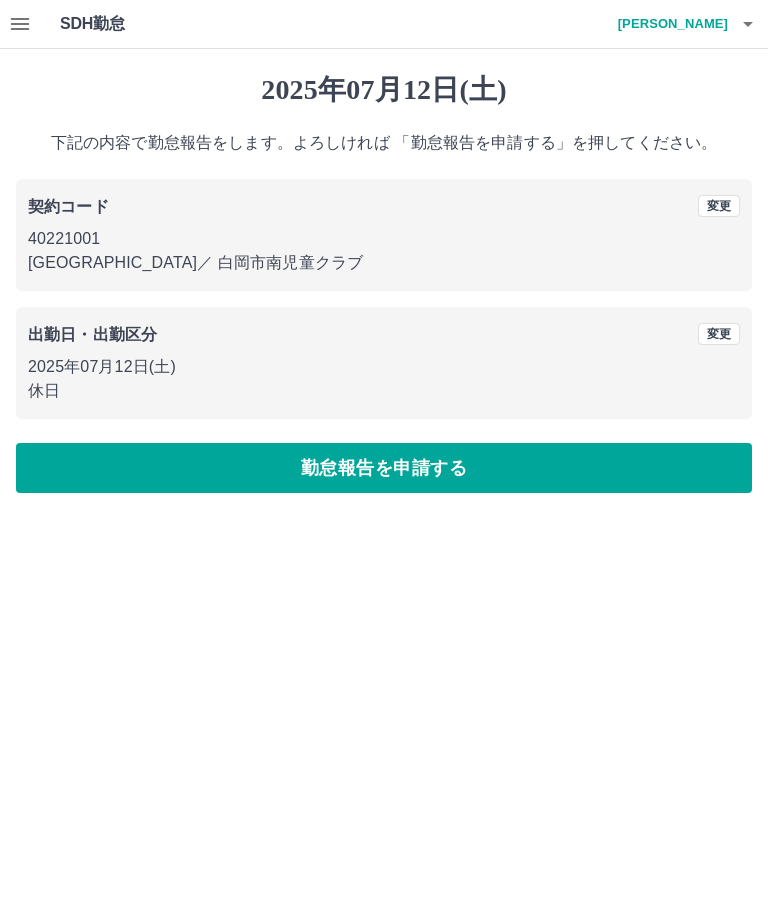 click on "勤怠報告を申請する" at bounding box center (384, 468) 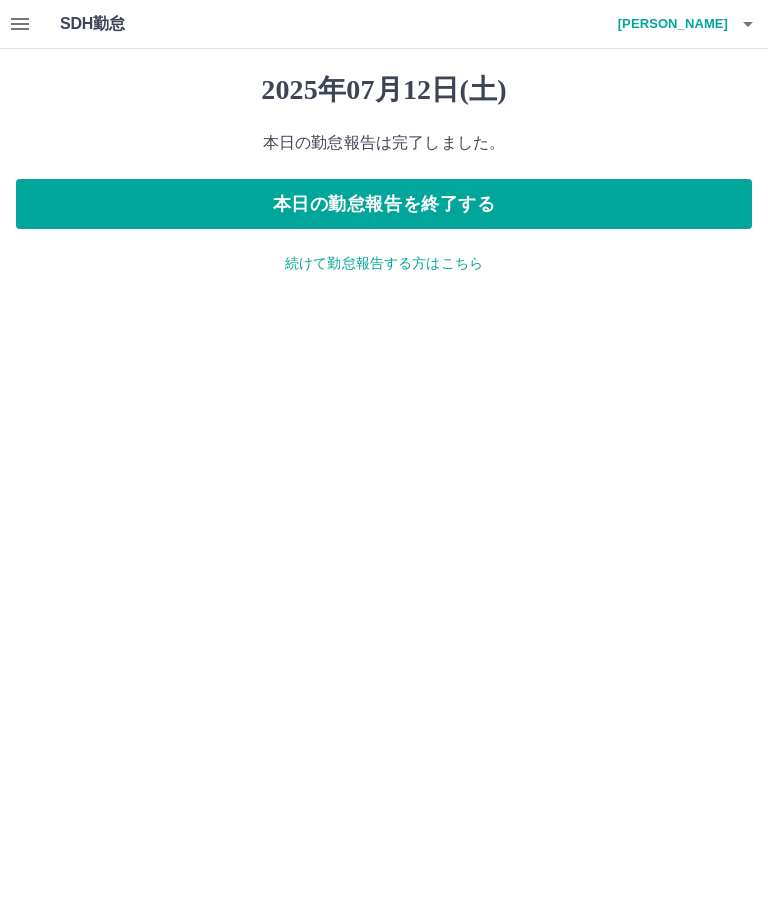 click on "本日の勤怠報告を終了する" at bounding box center [384, 204] 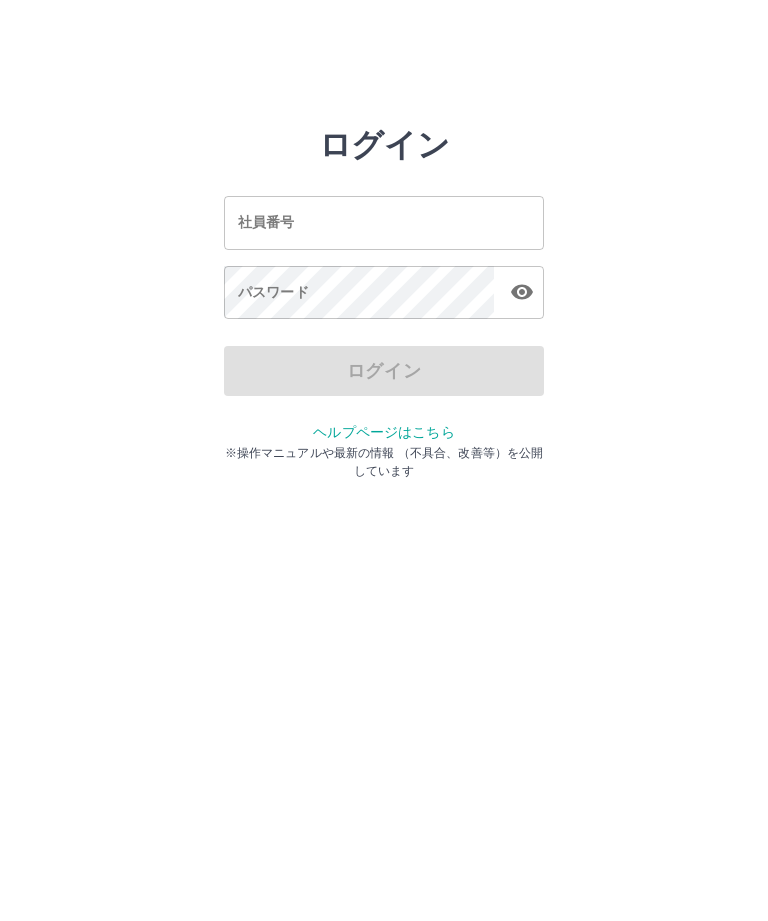 scroll, scrollTop: 0, scrollLeft: 0, axis: both 